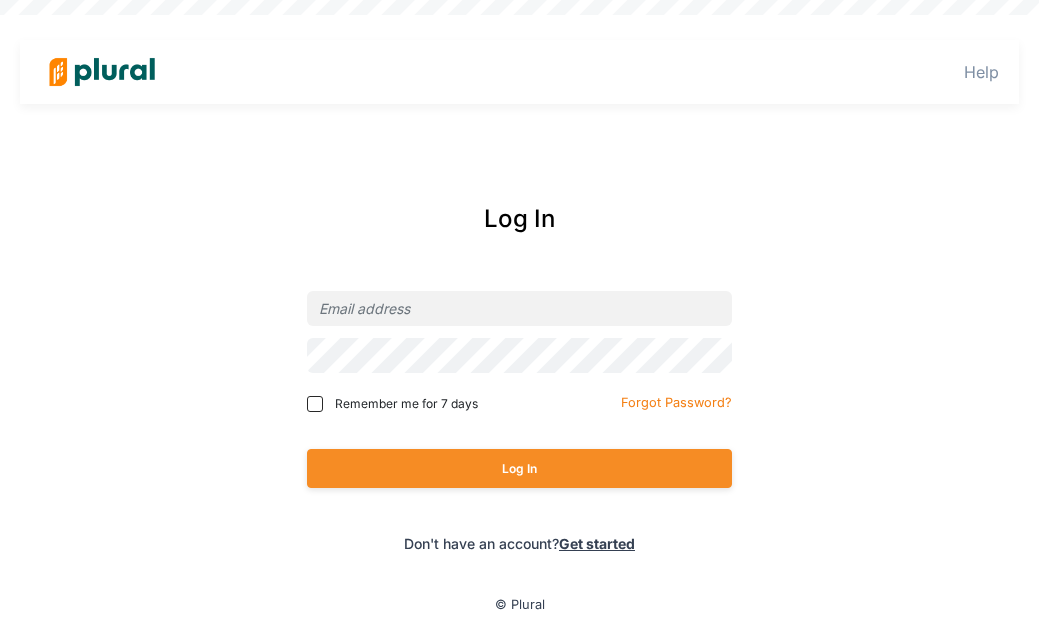 scroll, scrollTop: 0, scrollLeft: 0, axis: both 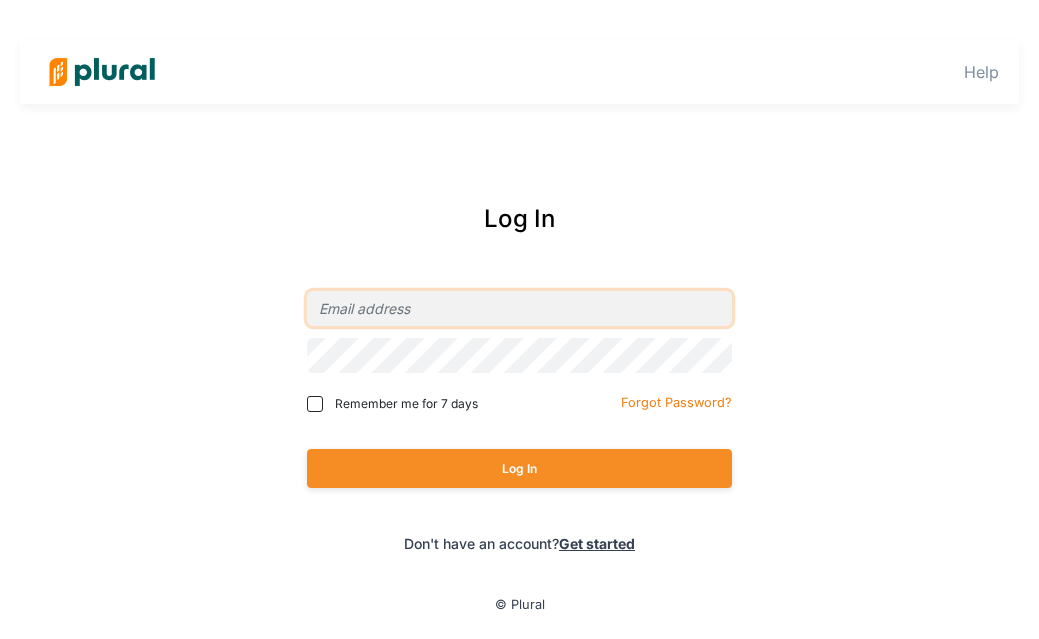 type on "[EMAIL]" 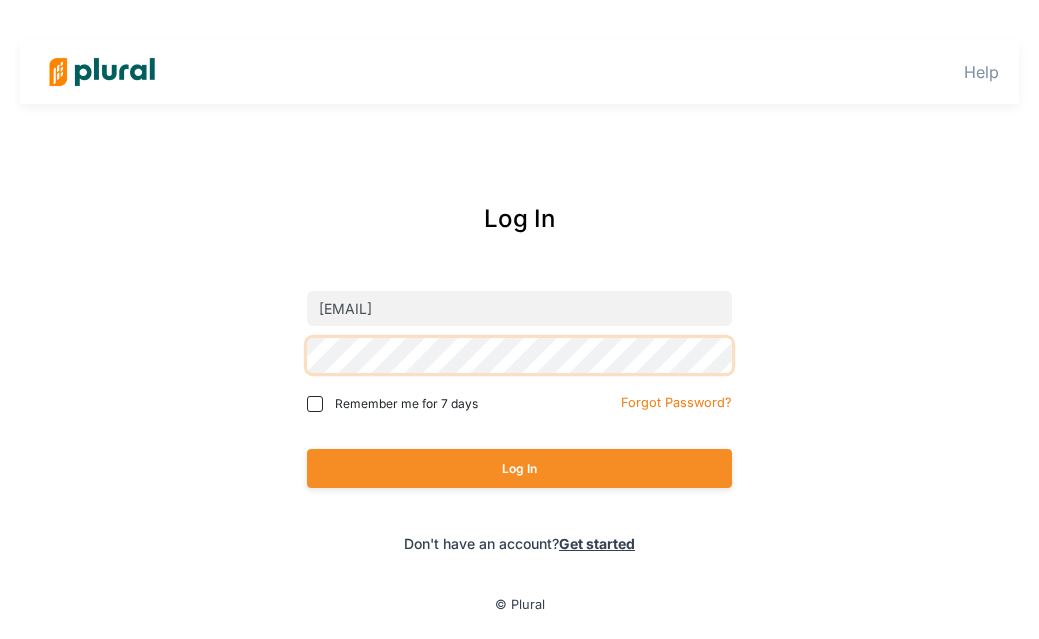click on "Log In" at bounding box center (519, 468) 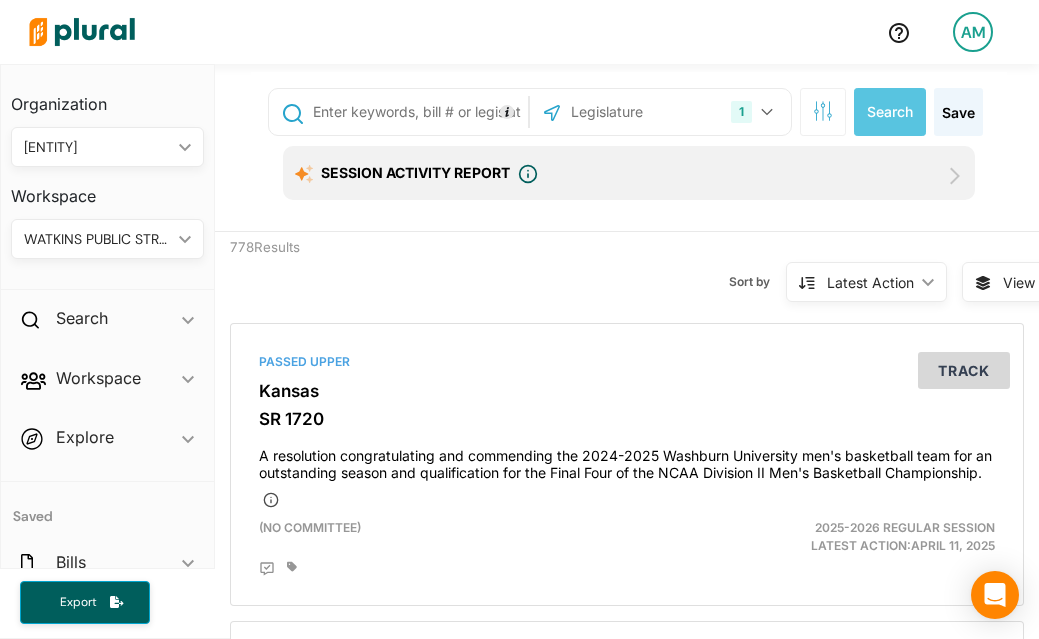 scroll, scrollTop: 0, scrollLeft: 0, axis: both 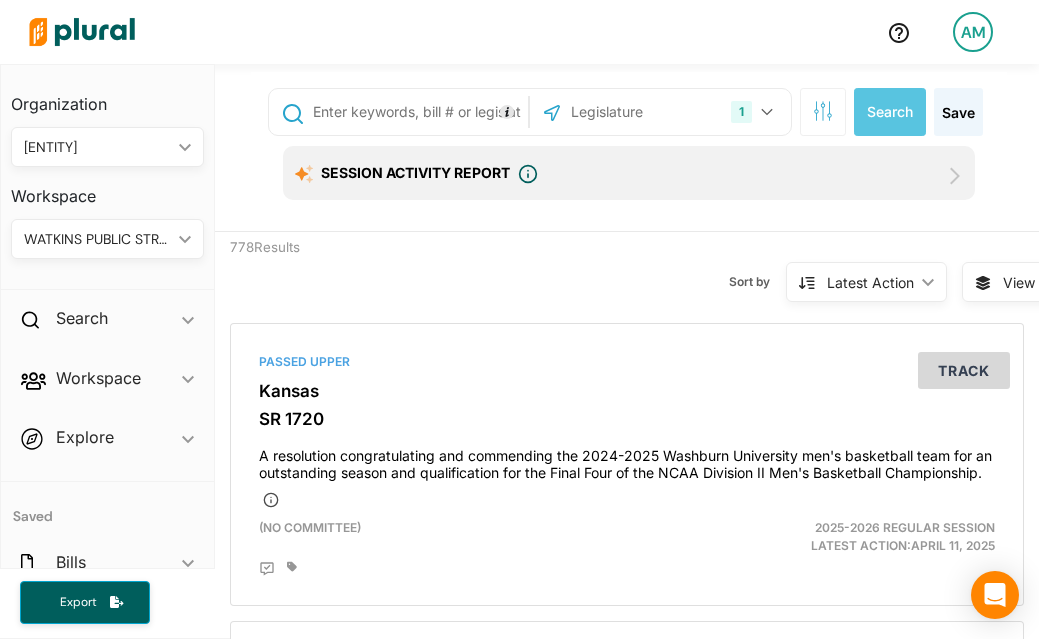 click at bounding box center (417, 112) 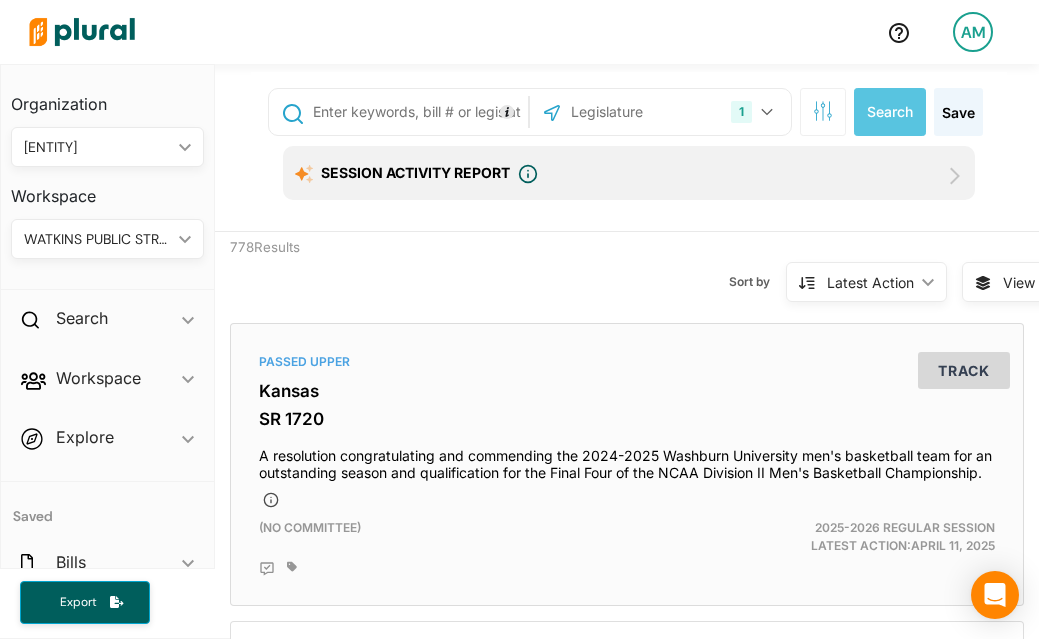 scroll, scrollTop: 20, scrollLeft: 0, axis: vertical 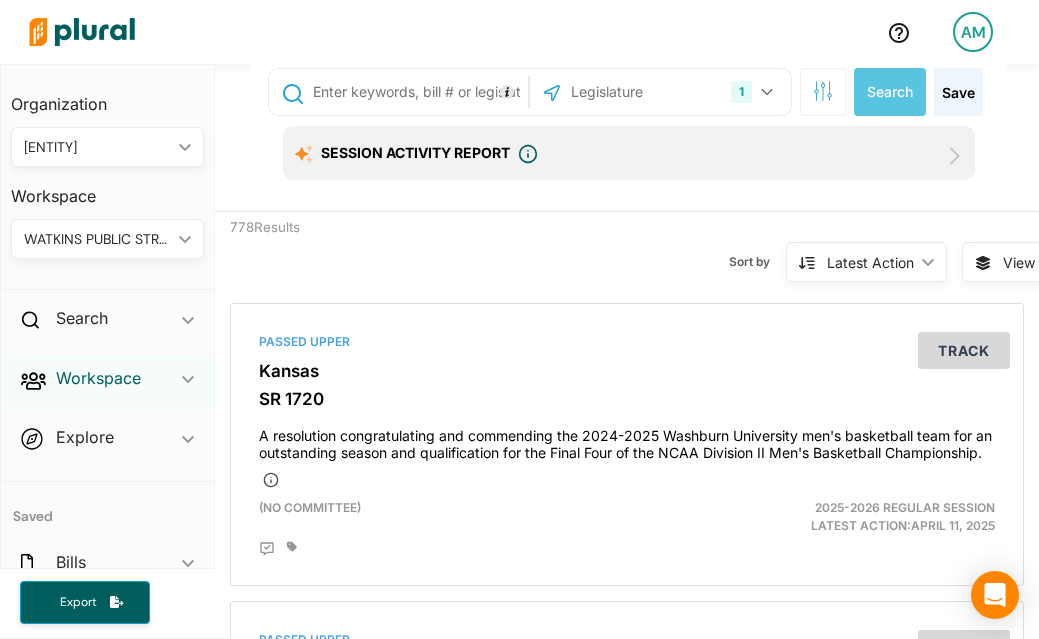 click on "Workspace" at bounding box center (98, 378) 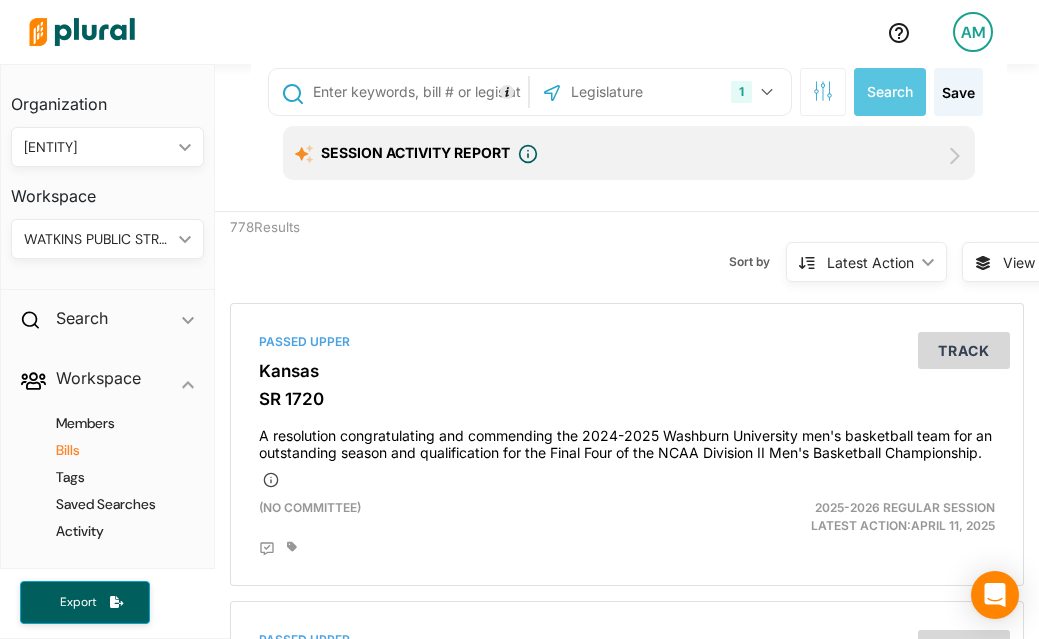scroll, scrollTop: 10, scrollLeft: 0, axis: vertical 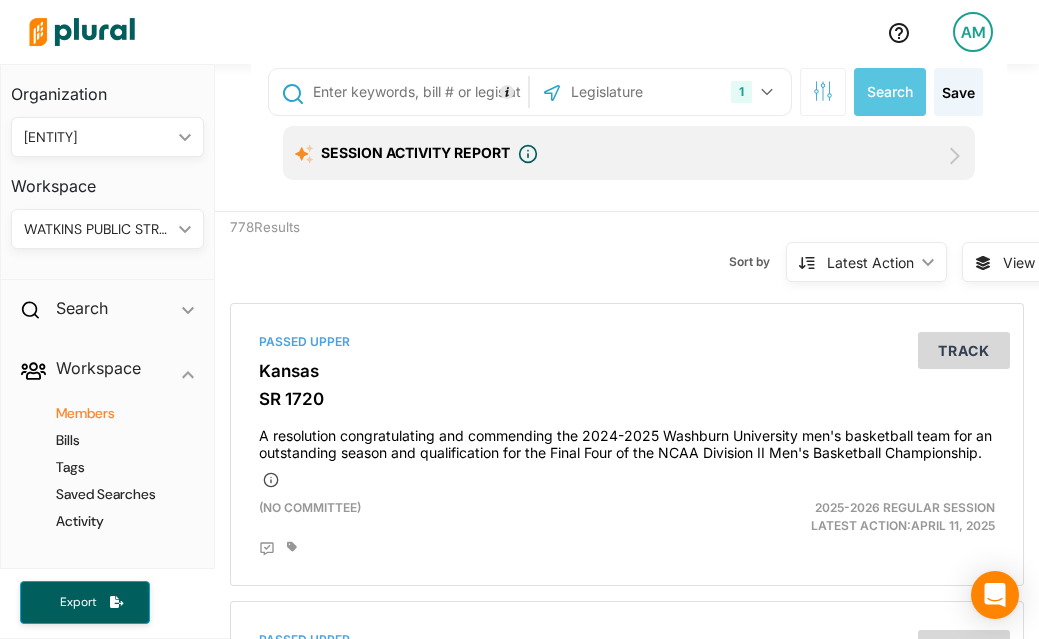 click on "Members" at bounding box center (112, 413) 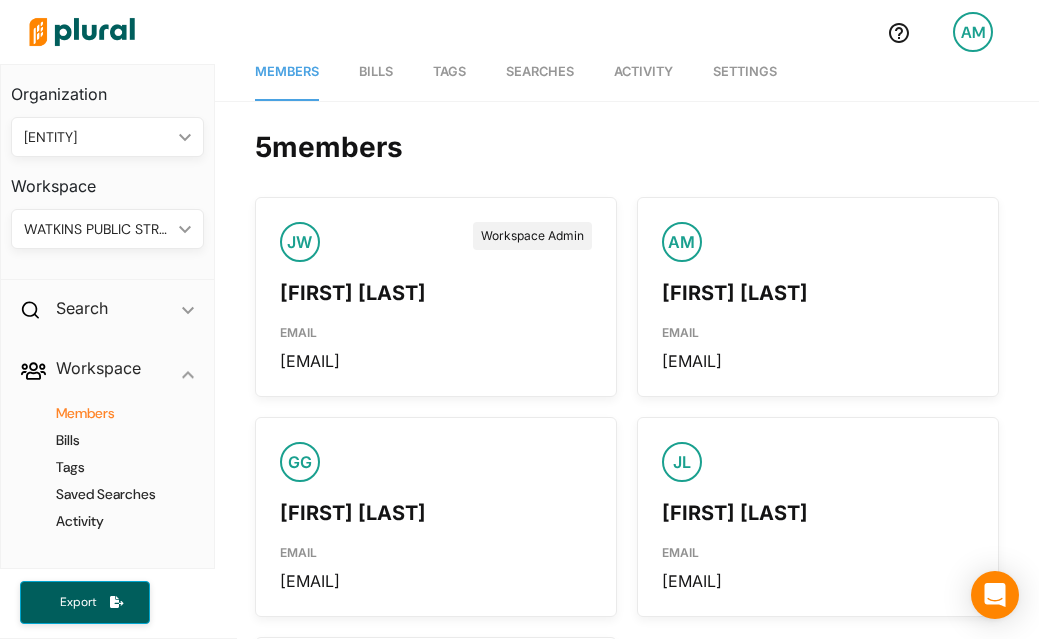 scroll, scrollTop: 108, scrollLeft: 0, axis: vertical 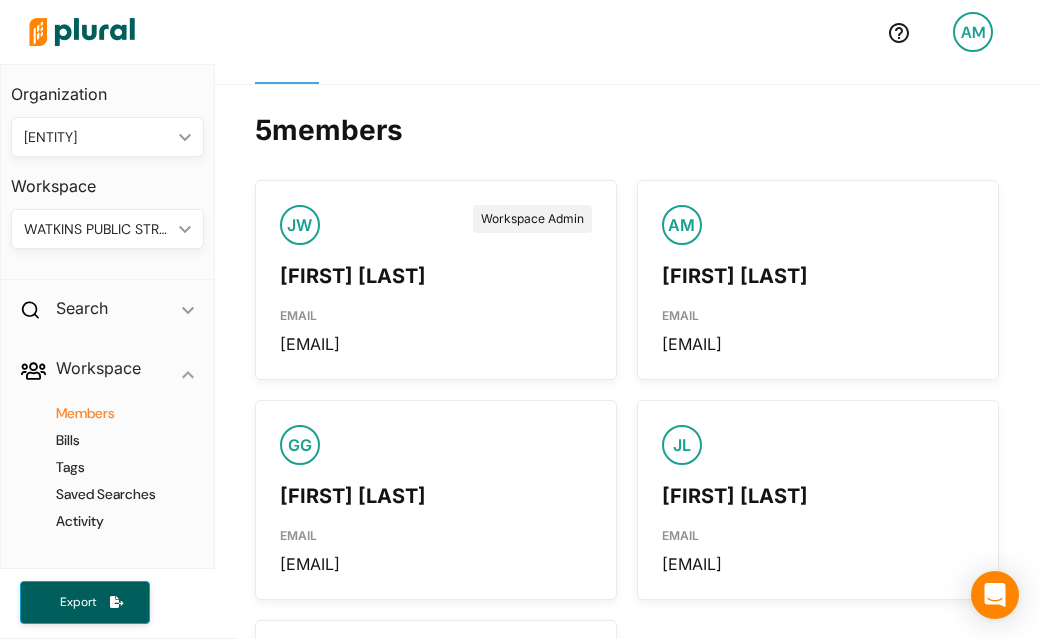 click on "EMAIL" at bounding box center (818, 312) 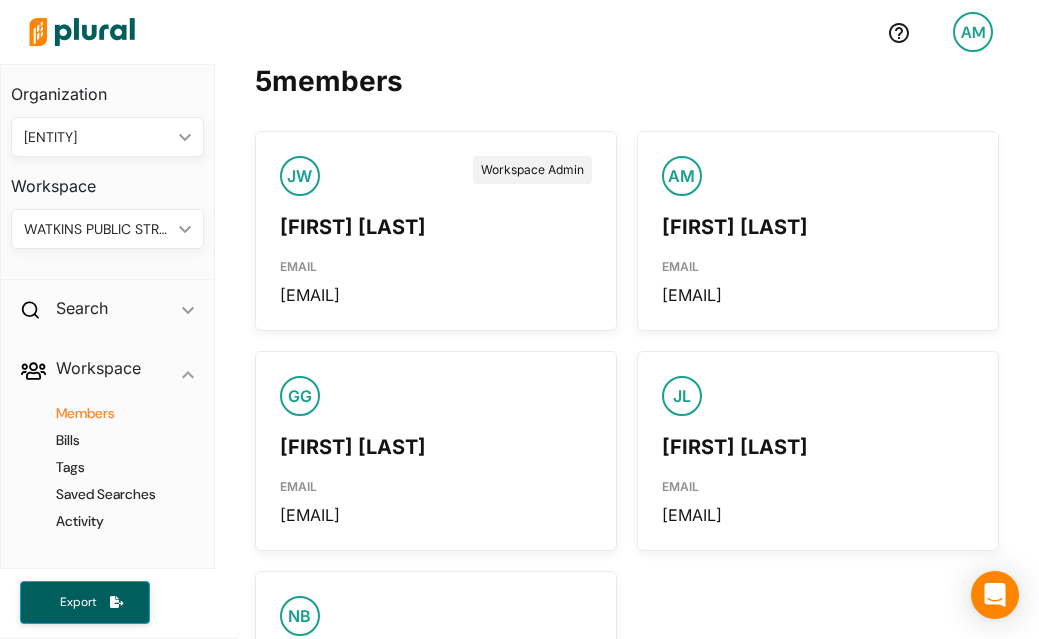 scroll, scrollTop: 154, scrollLeft: 0, axis: vertical 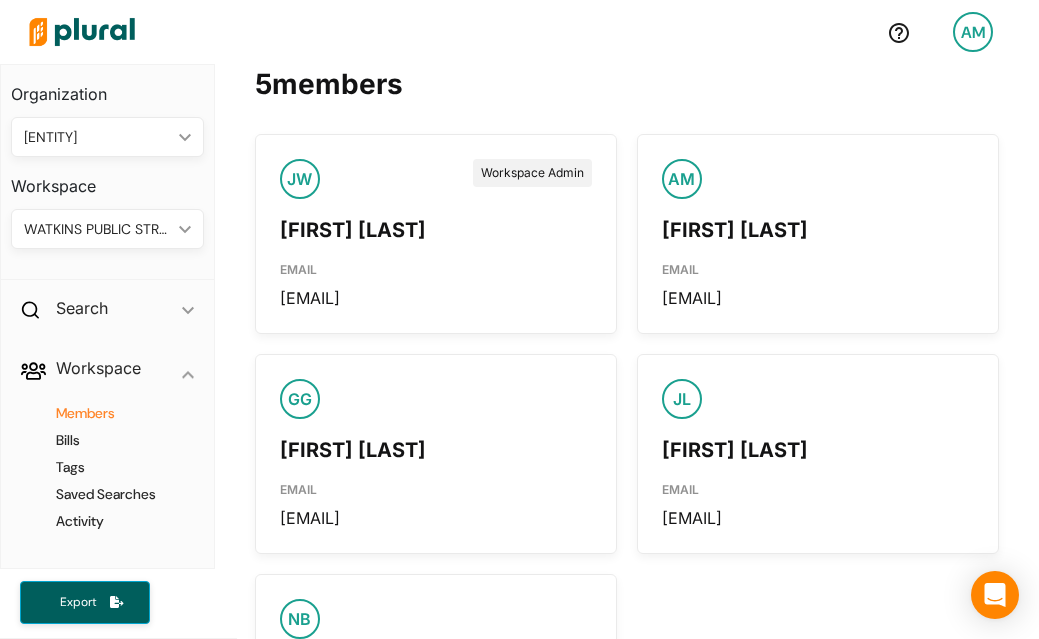 click on "Ange Marichal" at bounding box center [818, 222] 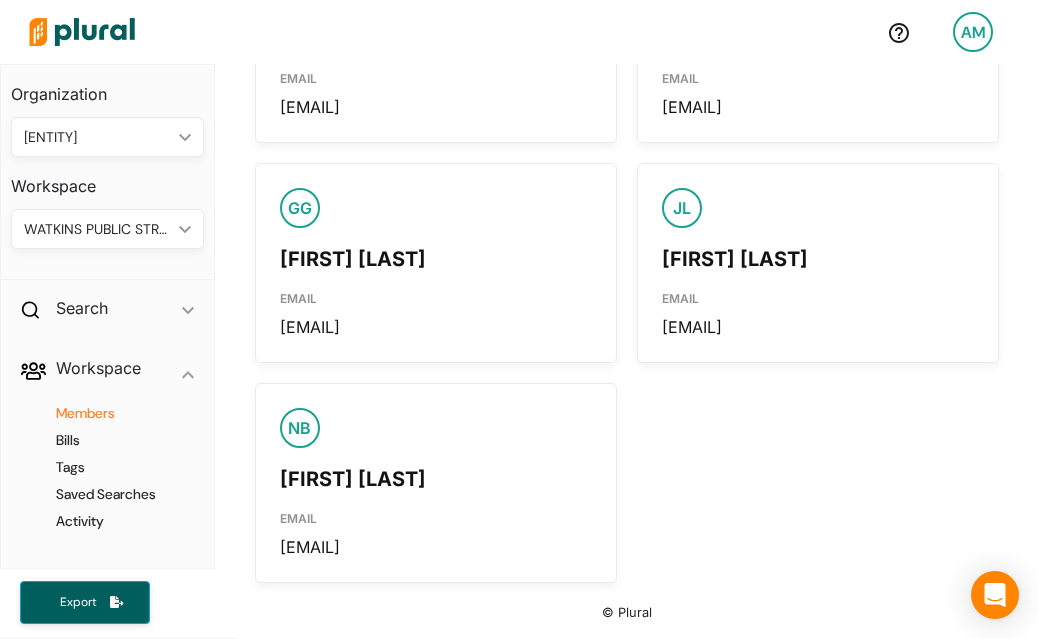 scroll, scrollTop: 345, scrollLeft: 0, axis: vertical 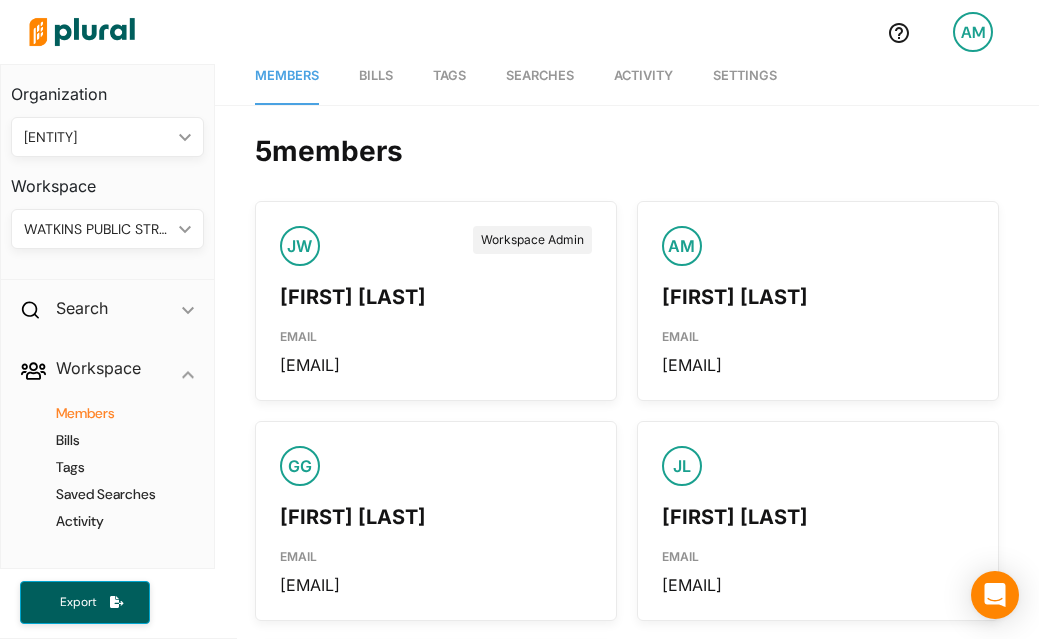 click on "AM Ange Marichal EMAIL ange@wsks.us" at bounding box center (818, 301) 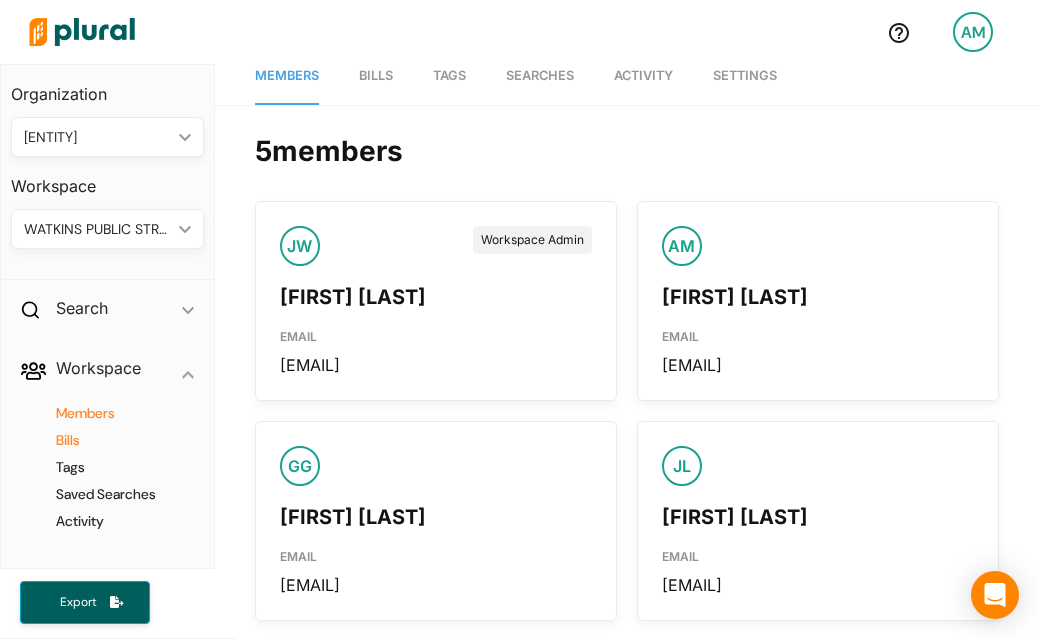 click on "Bills" at bounding box center [112, 440] 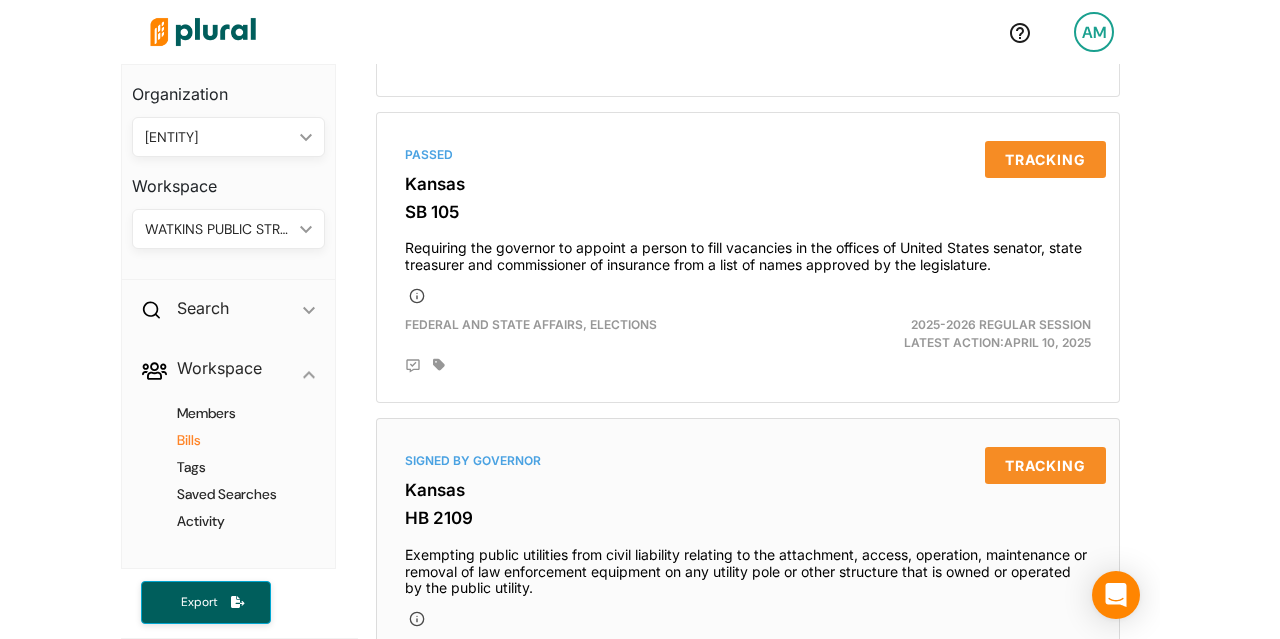 scroll, scrollTop: 601, scrollLeft: 0, axis: vertical 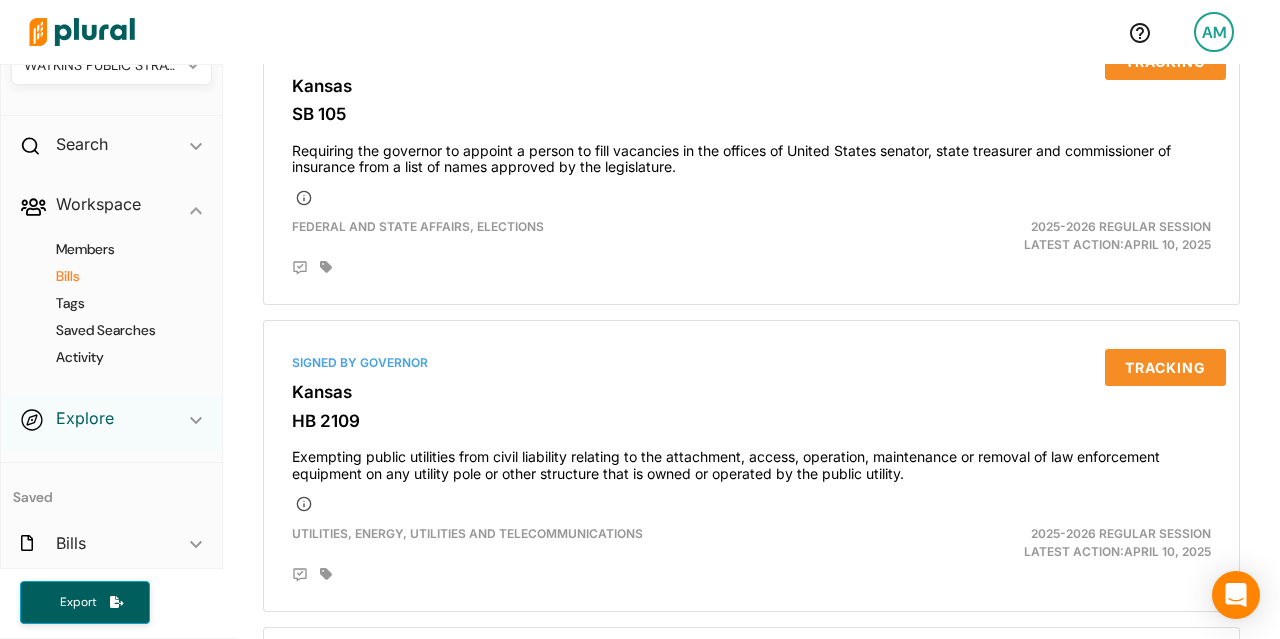click on "Explore" at bounding box center (85, 418) 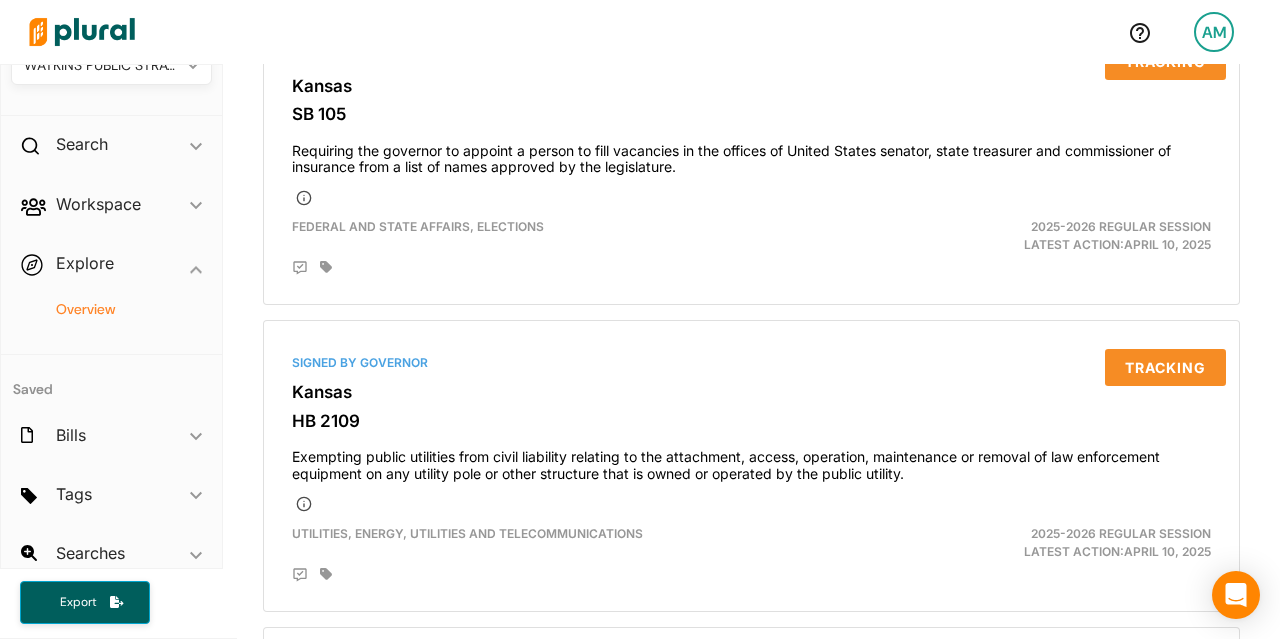 click on "Overview" at bounding box center (116, 309) 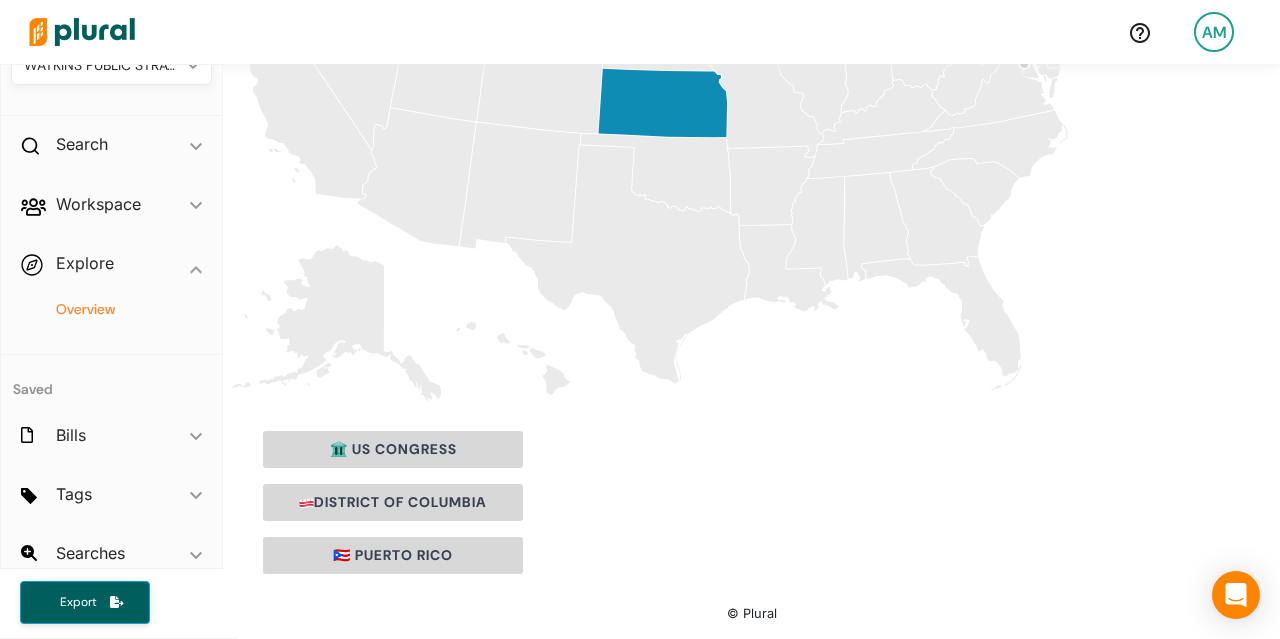click on "Kansas" 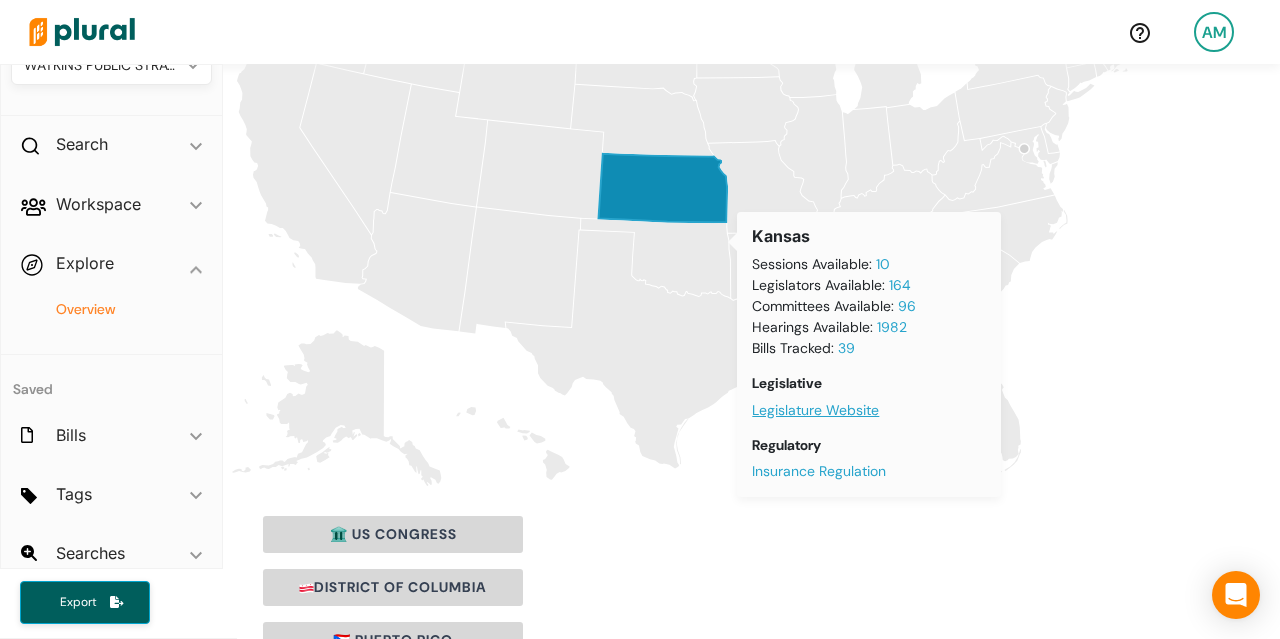 scroll, scrollTop: 312, scrollLeft: 0, axis: vertical 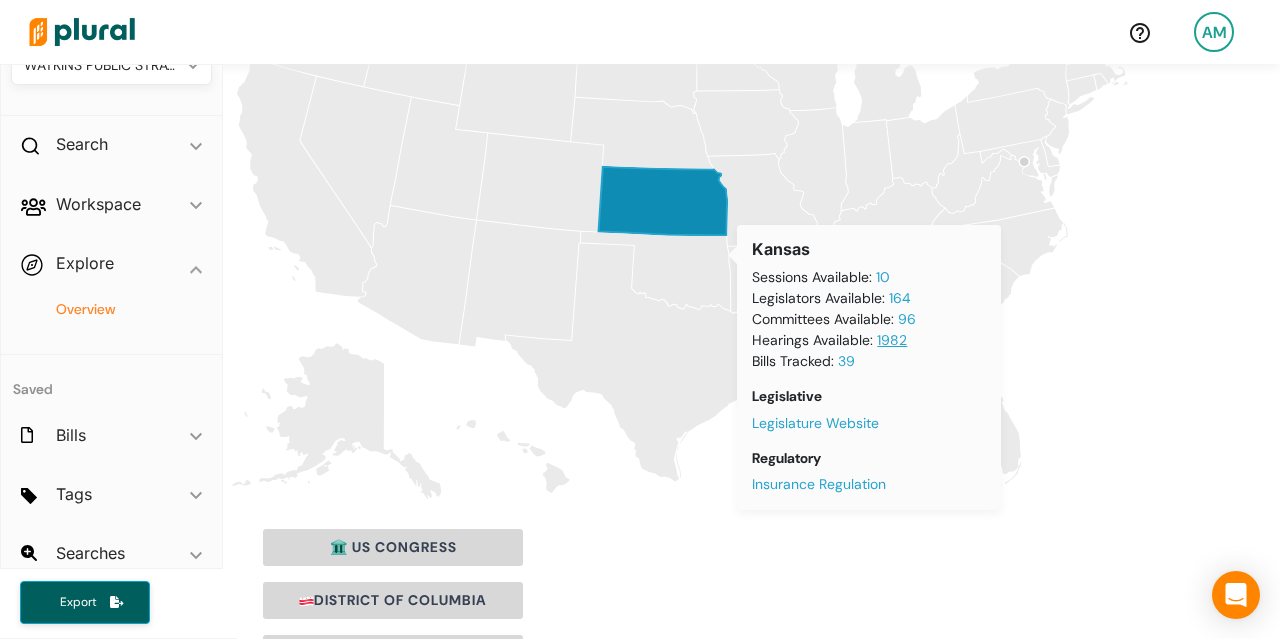 click on "1982" at bounding box center [892, 340] 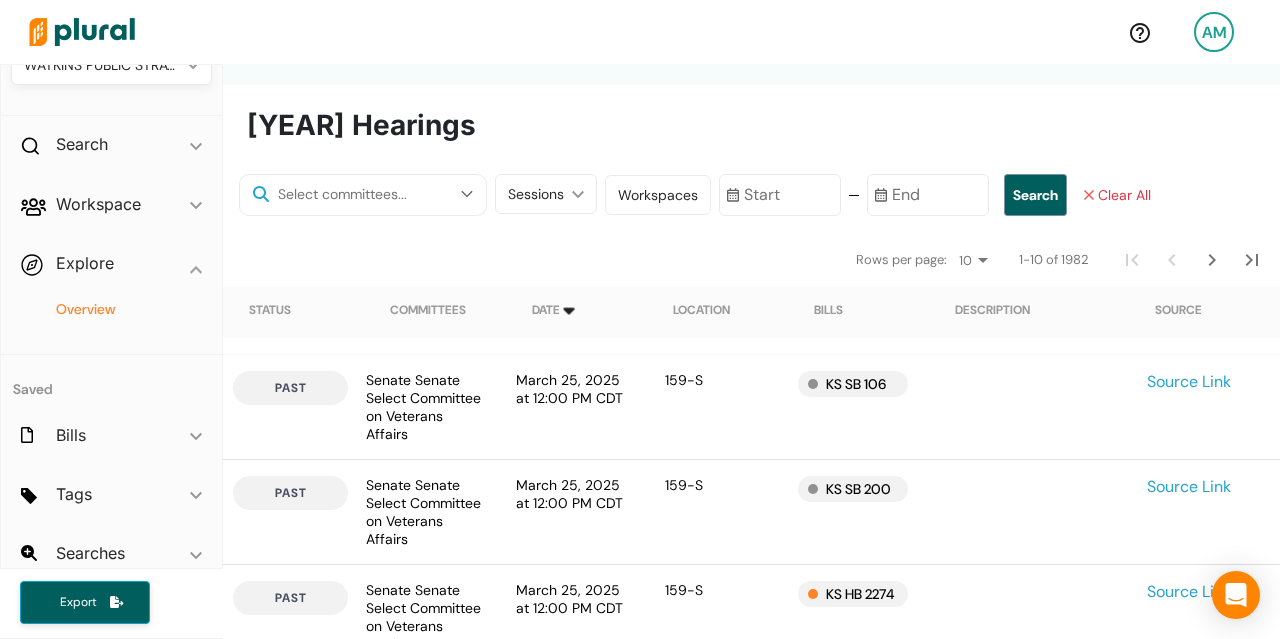 scroll, scrollTop: 579, scrollLeft: 0, axis: vertical 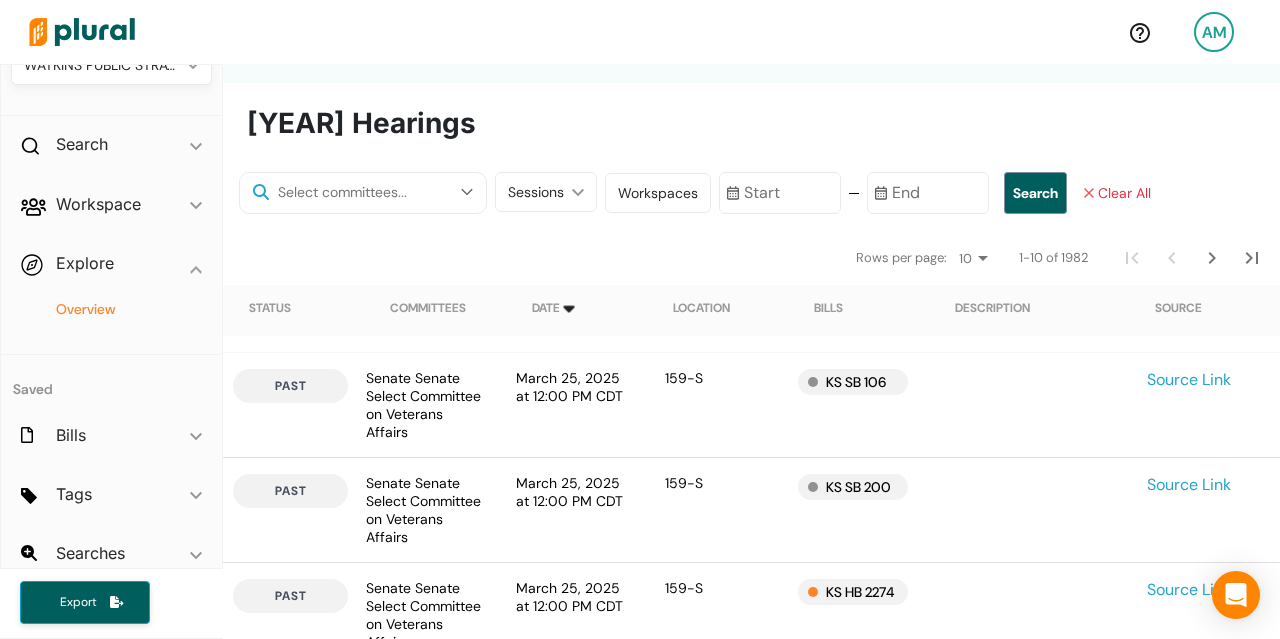 click on "Sessions ic_keyboard_arrow_down" at bounding box center [546, 192] 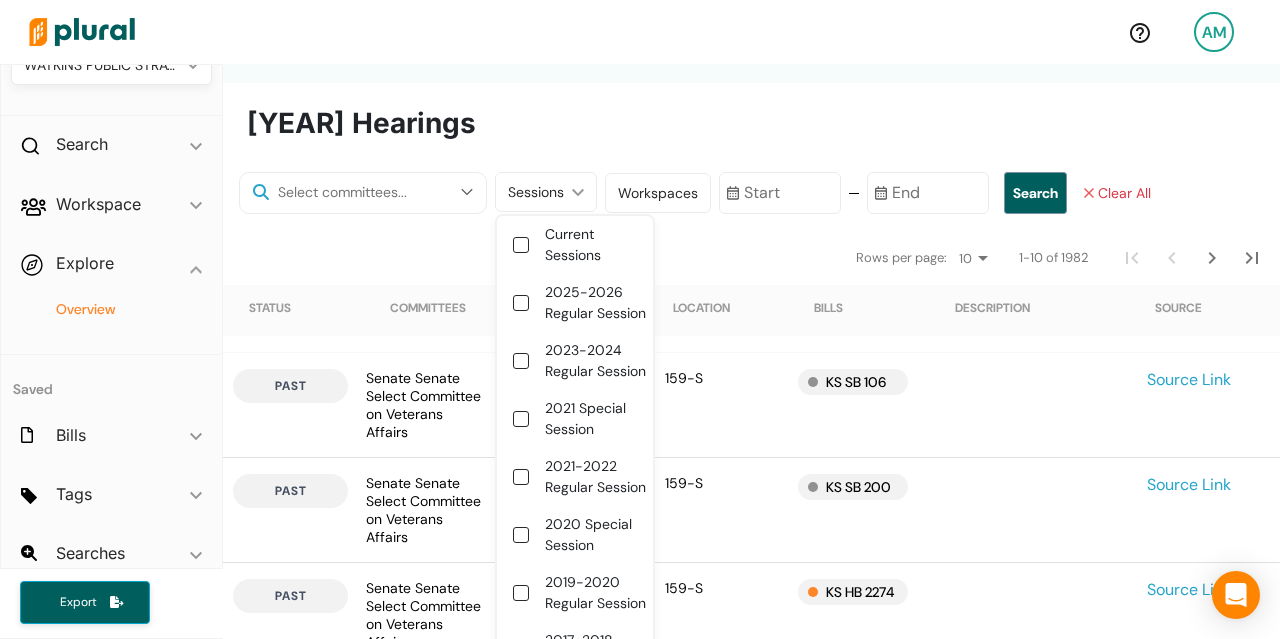click on "Current Sessions" at bounding box center (597, 245) 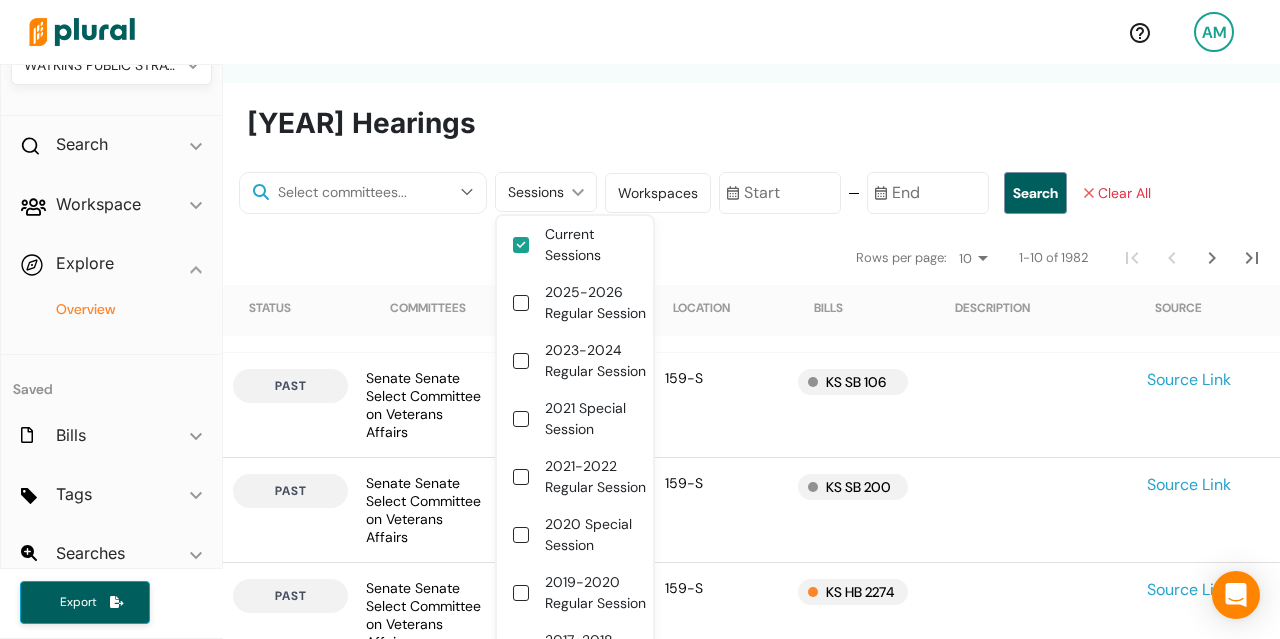 checkbox on "true" 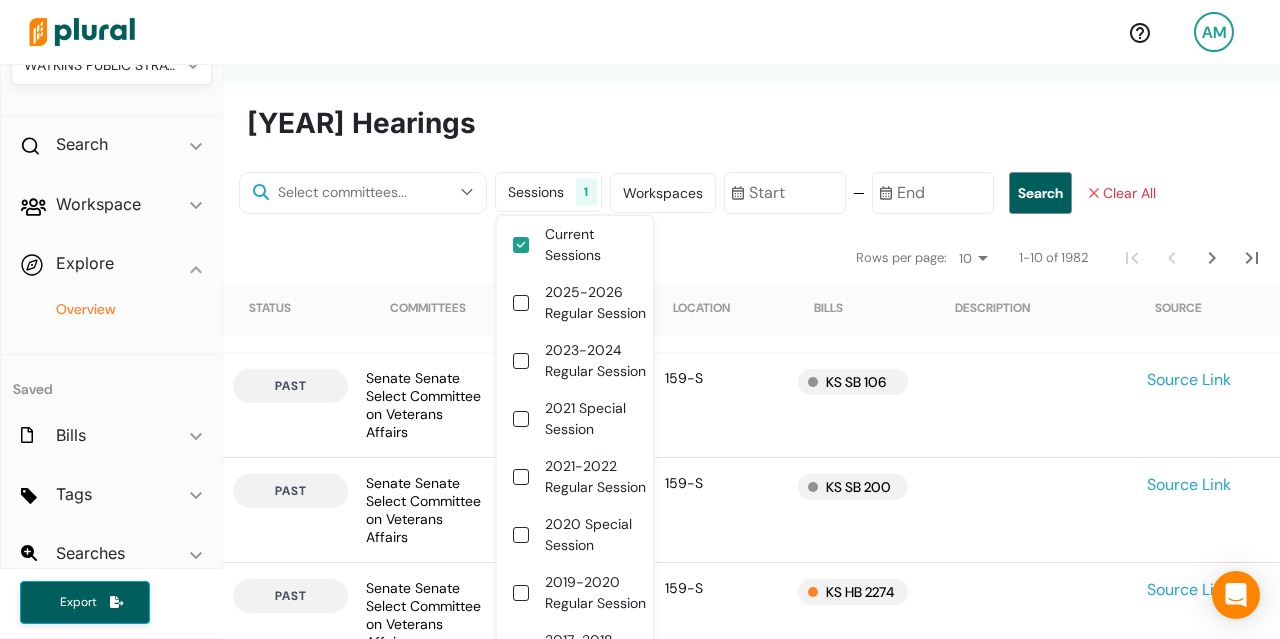 click on "1982 Hearings" at bounding box center (751, 128) 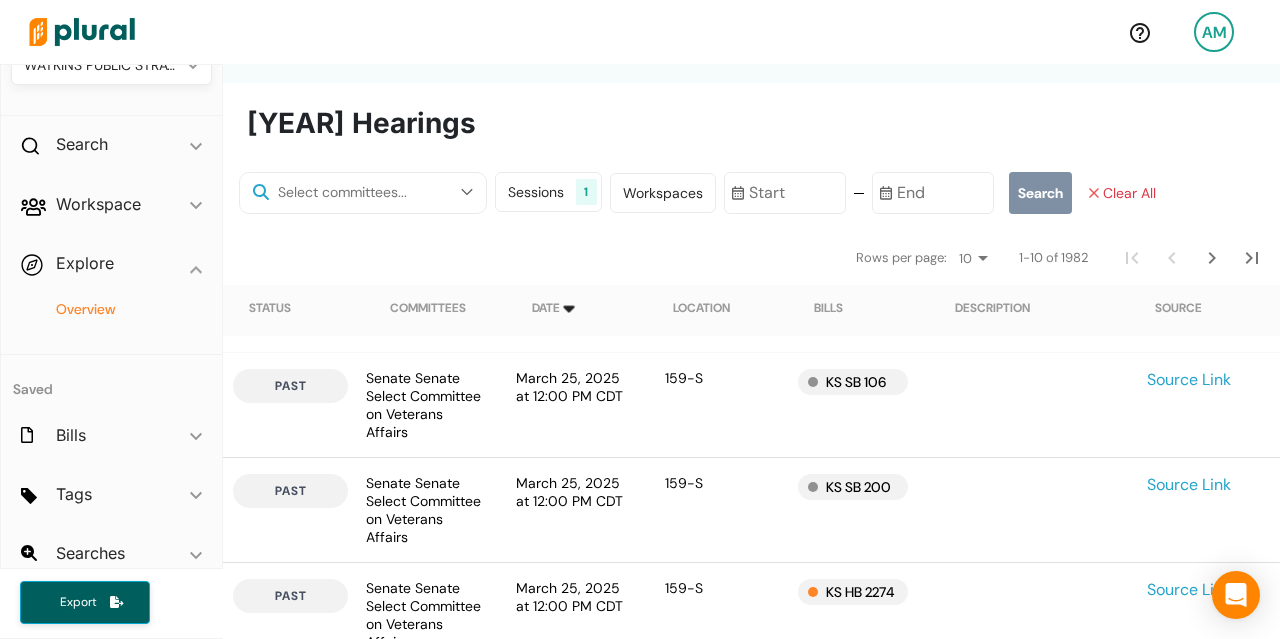 click on "Search" at bounding box center [1040, 193] 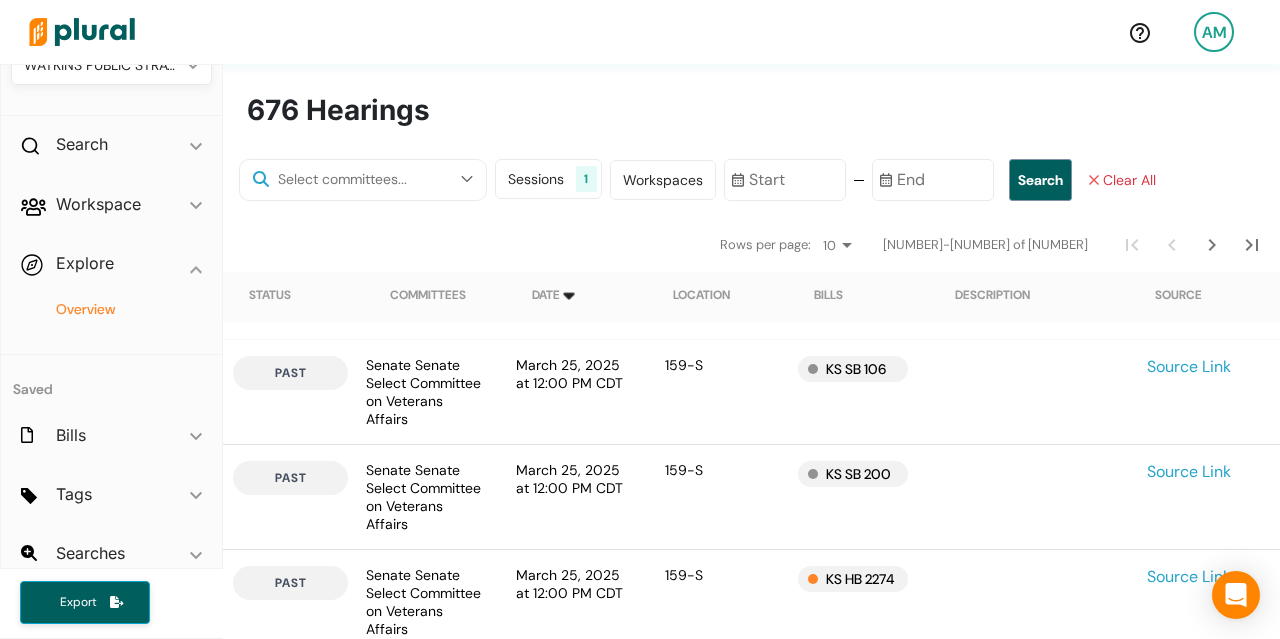 scroll, scrollTop: 593, scrollLeft: 0, axis: vertical 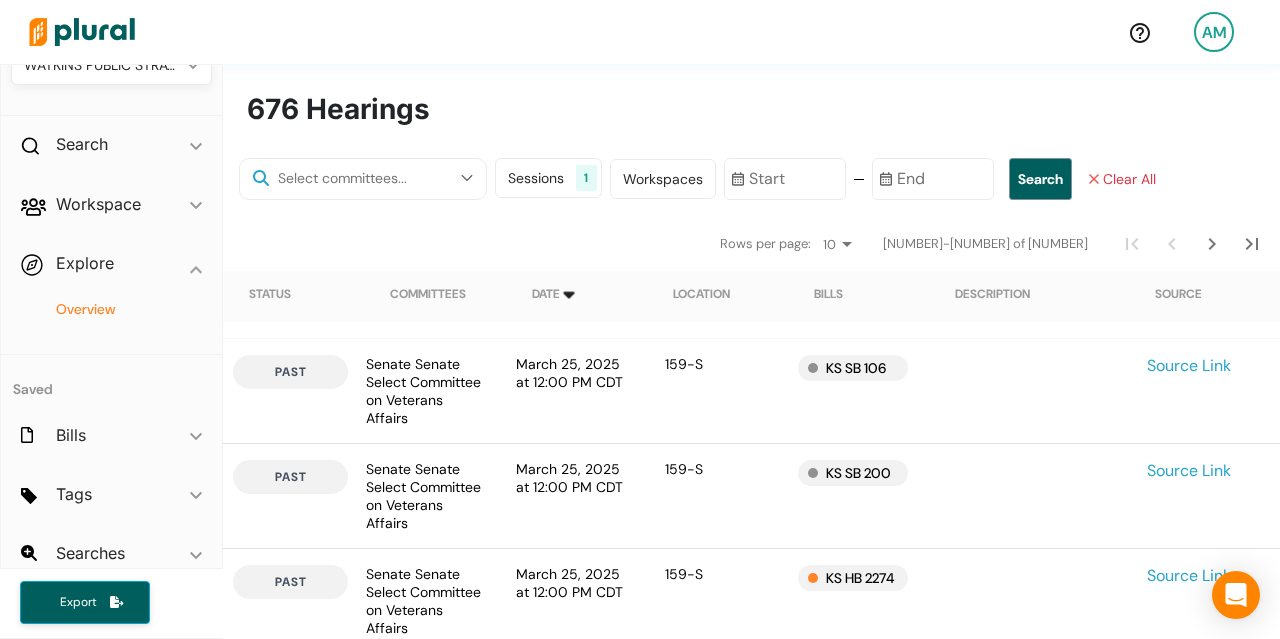 click on "Civil Asset Forfeiture Special Legislative Post Audit Budget Process and Development Special Criminal Justice Reform Commission Foreign Trade and Regulatory Sandboxes Special Sedation Dentistry Special Unemployment Compensation Modernization and Improvement Council Veterans Affairs Select State-Tribal Relations Foreign Adversary Investments and Land Purchases Special Judiciary Federal and State Affairs Veterans and Military Higher Education Budget Government Efficiency Targeted Case Management Special Local Government, Transparency and Ethics Energy, Utilities and Telecommunications Homelessness Special Available and Affordable Housing Special Calendar and Printing Intellectual and Developmental Disability Waiver Modernization Special Child Care Centers and Child Care Homes Special Education State Employee Compensation Special Agriculture and Natural Resources Budget Transportation Mental Health Special Centralized Pooled Collateral and Pooled Money Investment Board Modernization Special Taxation Elections" at bounding box center (767, 179) 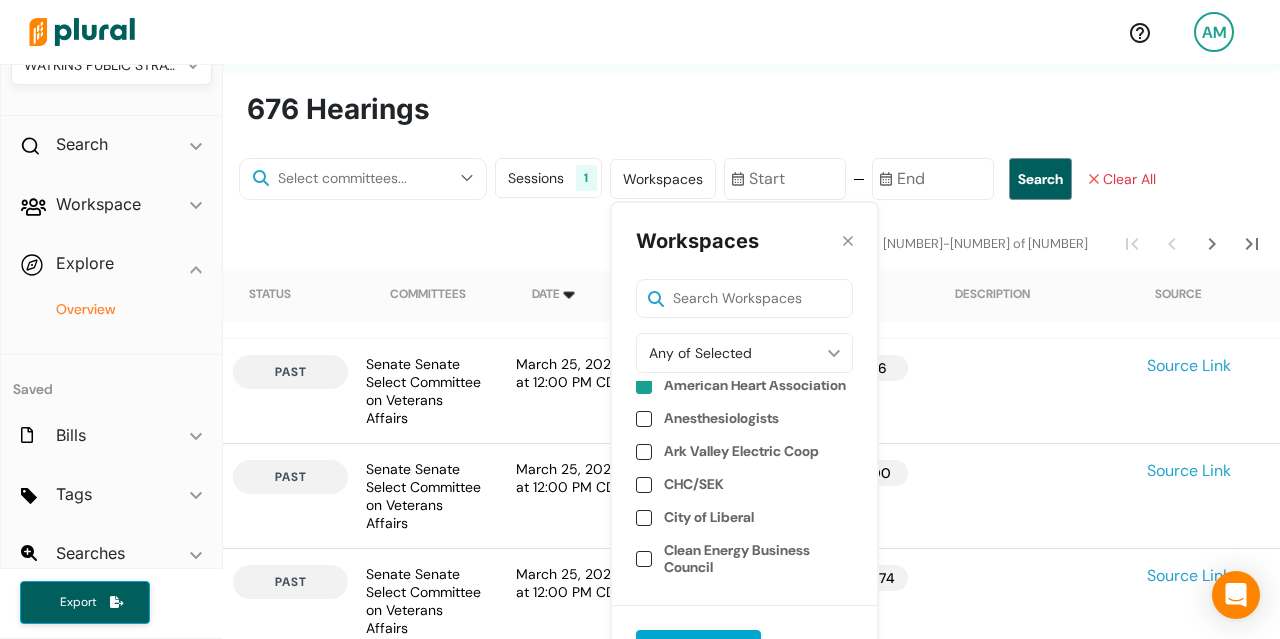 scroll, scrollTop: 66, scrollLeft: 0, axis: vertical 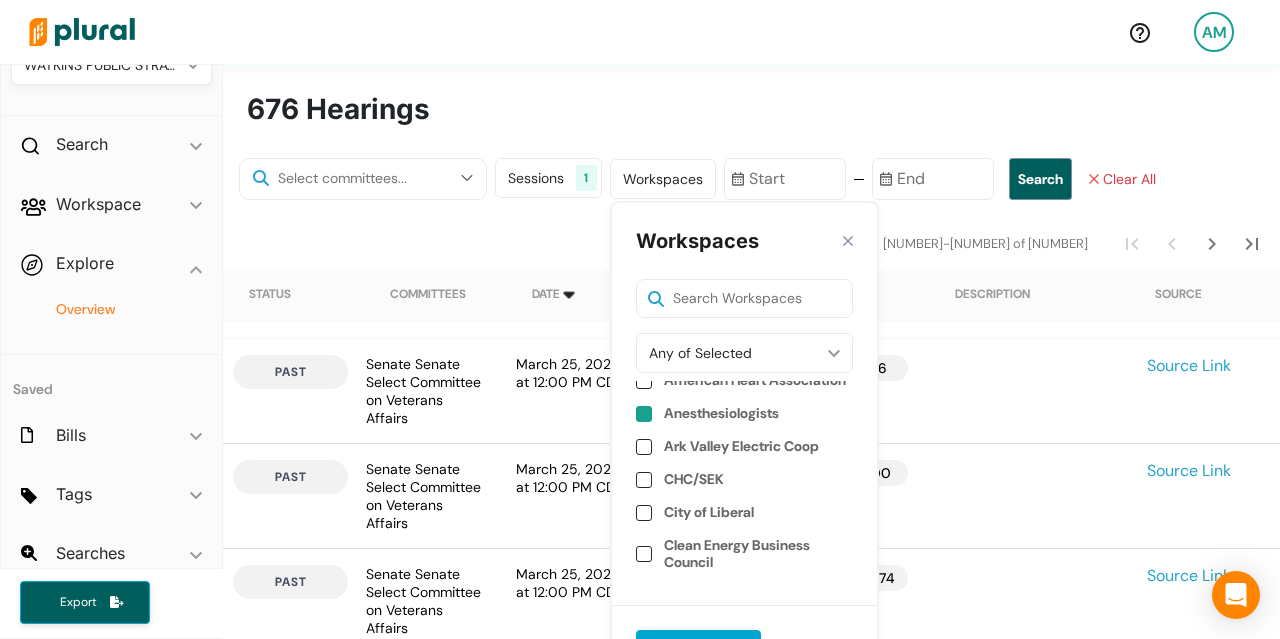 click on "Anesthesiologists" at bounding box center (721, 413) 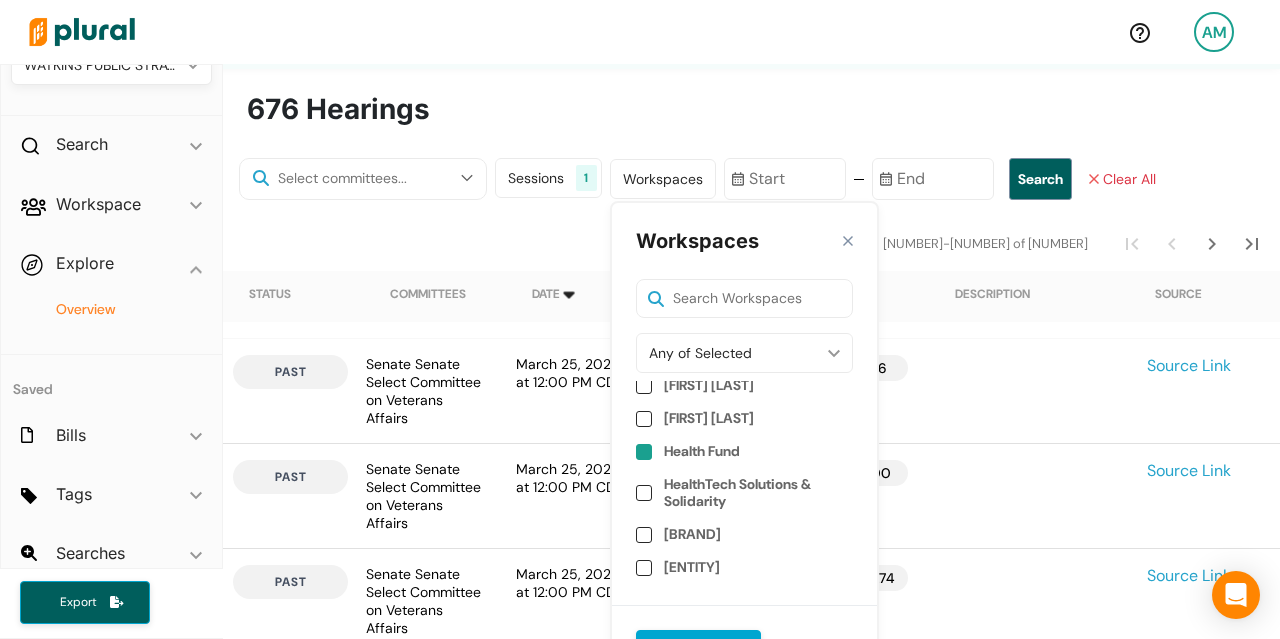 scroll, scrollTop: 428, scrollLeft: 0, axis: vertical 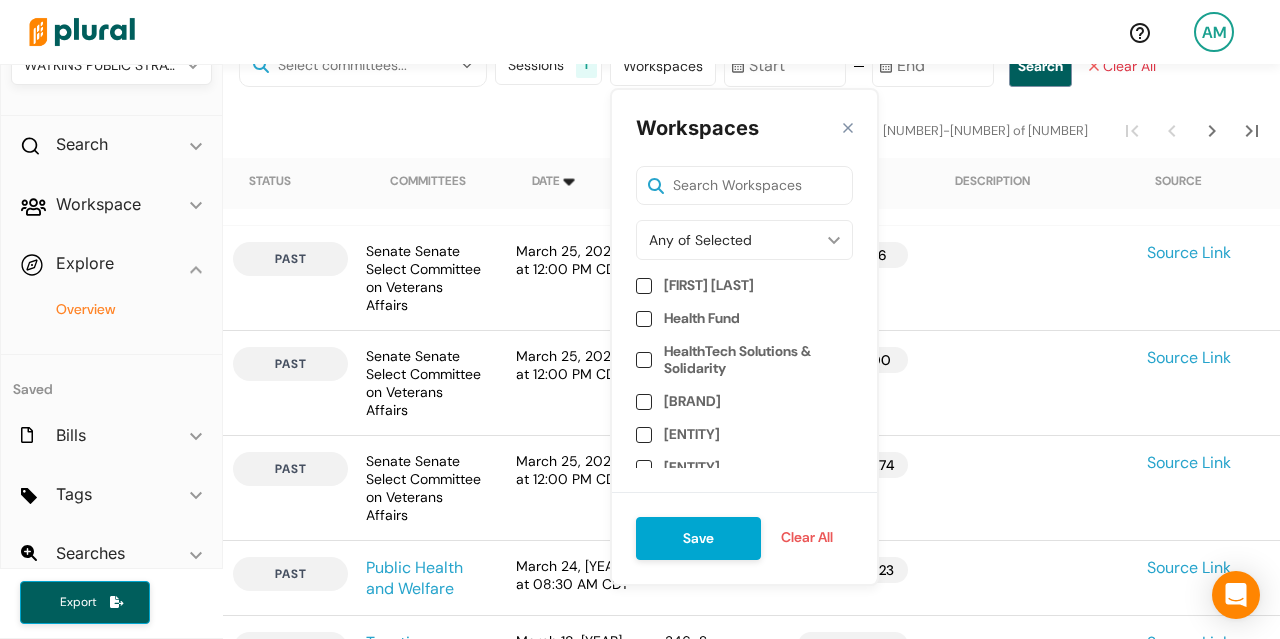 click on "Save" at bounding box center (698, 538) 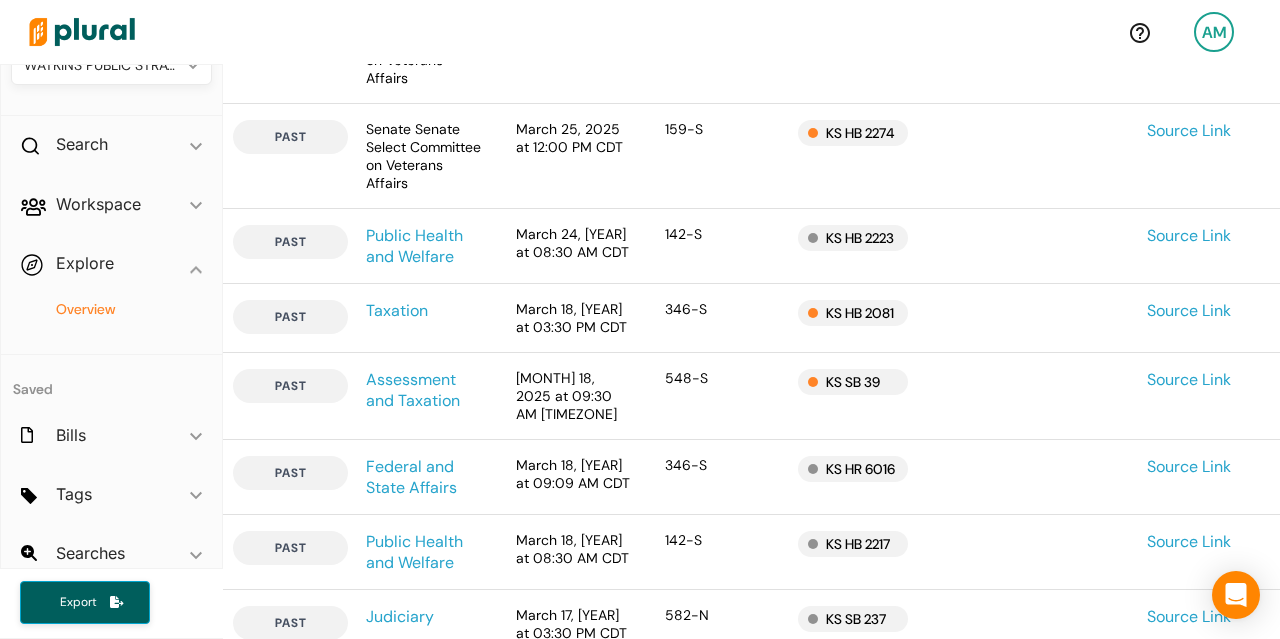 scroll, scrollTop: 1019, scrollLeft: 0, axis: vertical 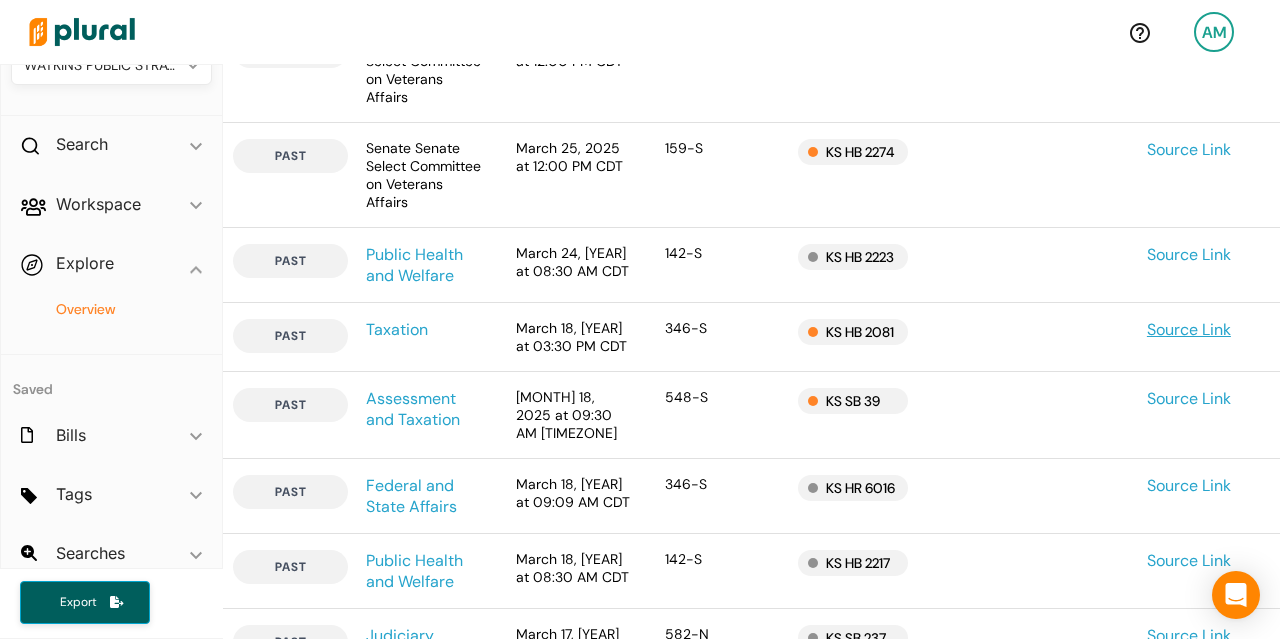 click on "Source Link" at bounding box center [1189, 329] 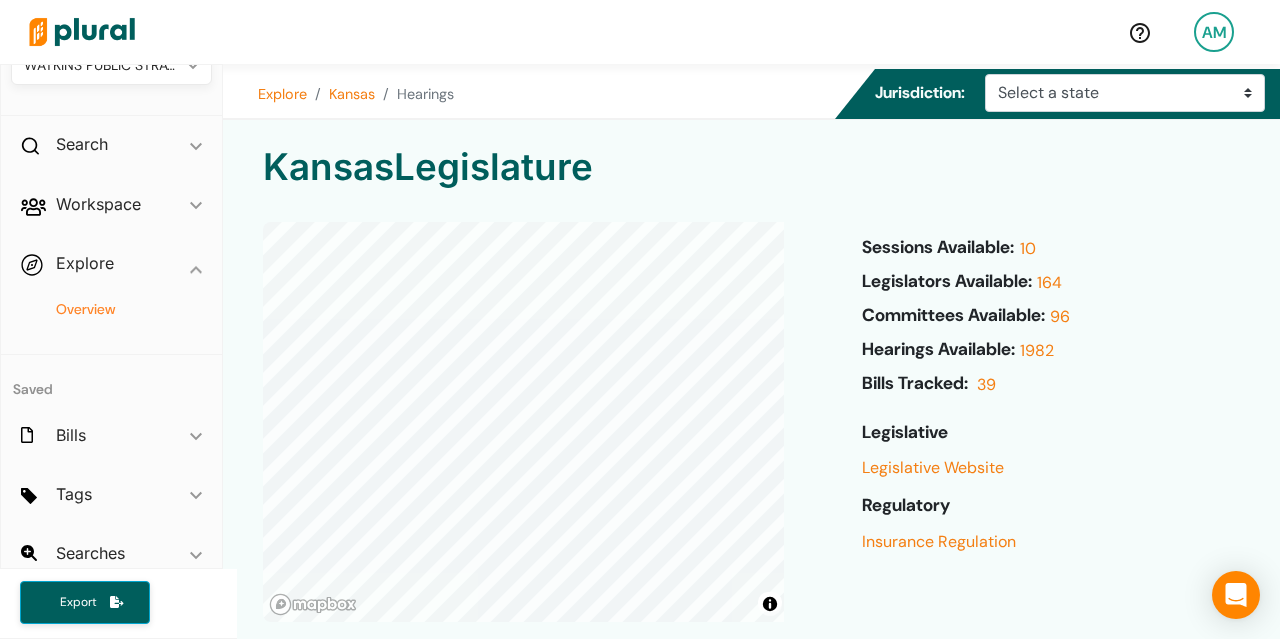 scroll, scrollTop: 112, scrollLeft: 0, axis: vertical 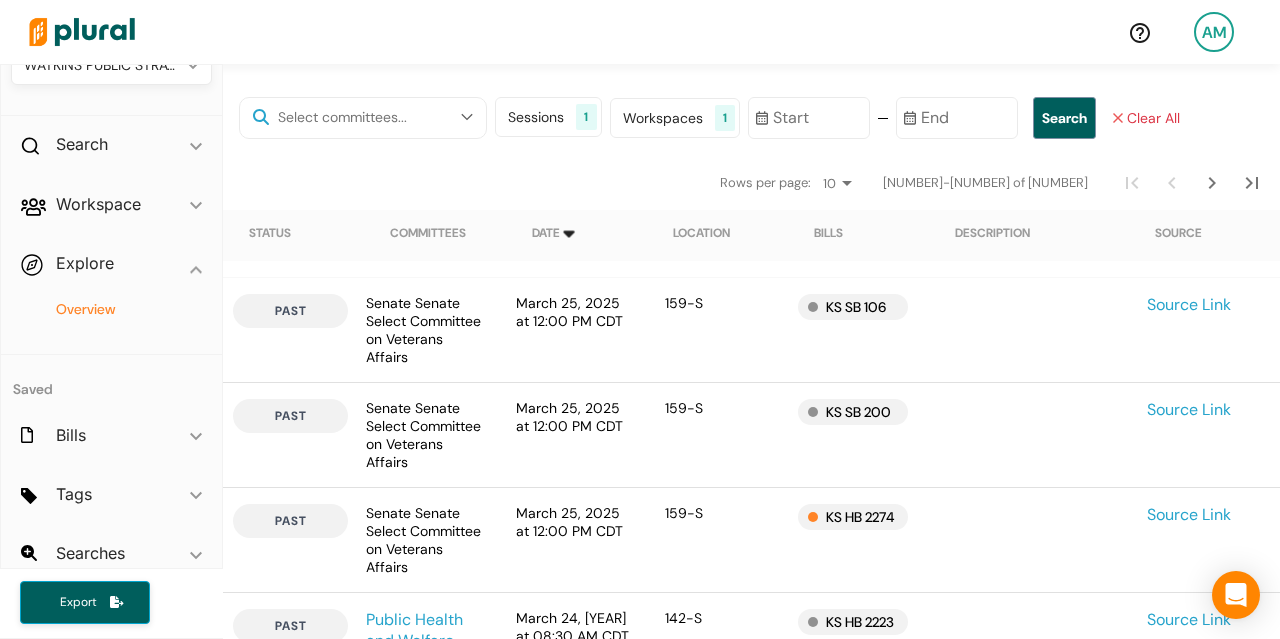 click on "Workspaces" at bounding box center [663, 118] 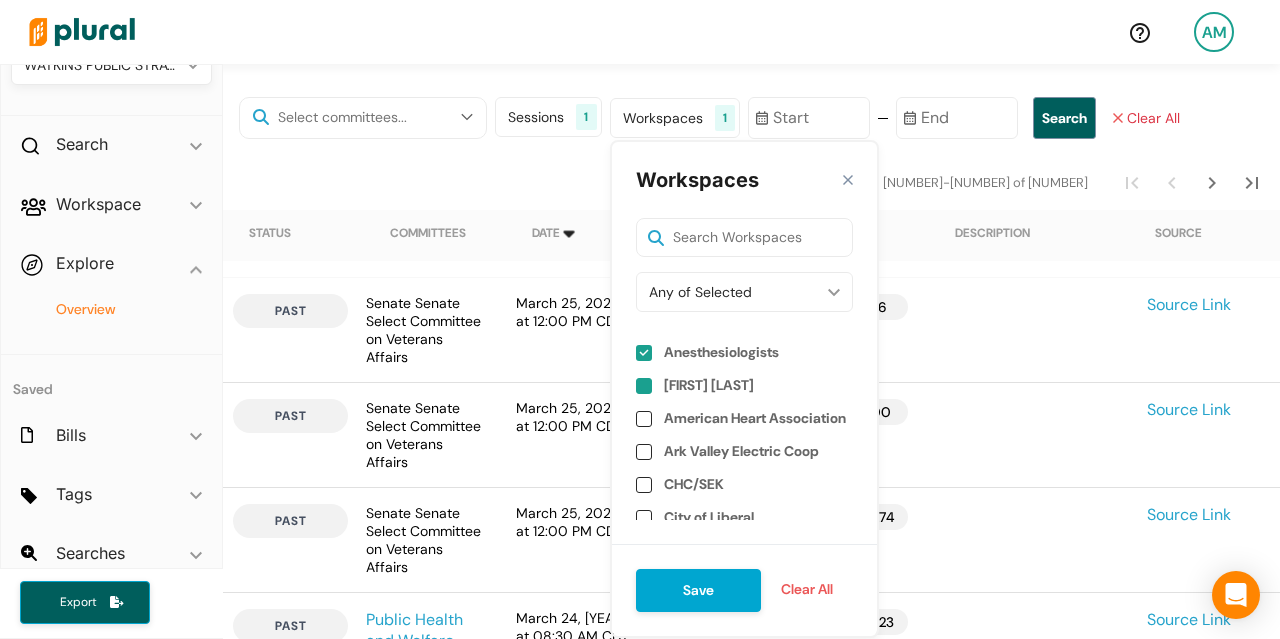 scroll, scrollTop: 0, scrollLeft: 0, axis: both 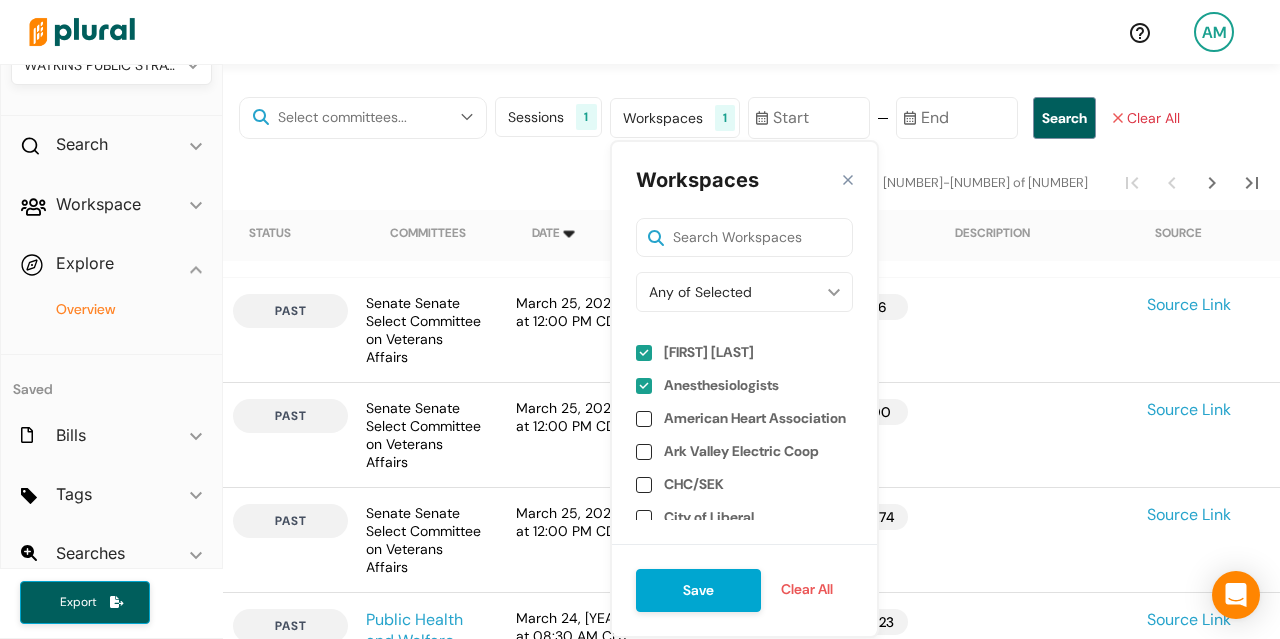 click on "Ange Marichal" at bounding box center [744, 344] 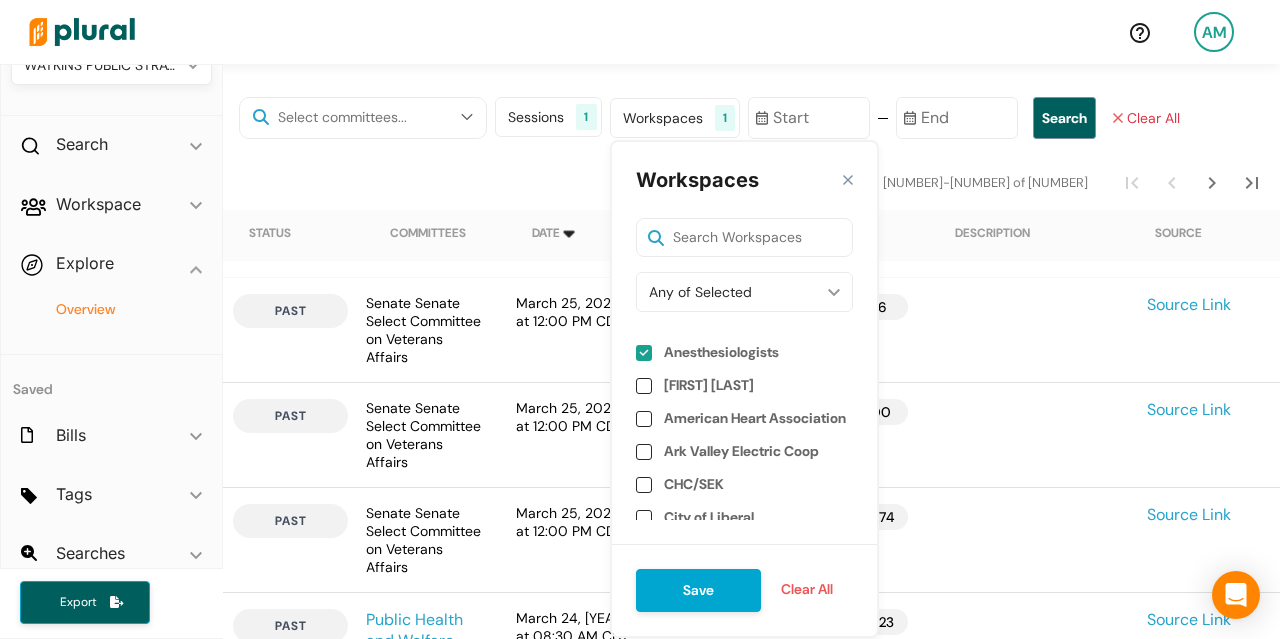 click on "Save" at bounding box center [698, 590] 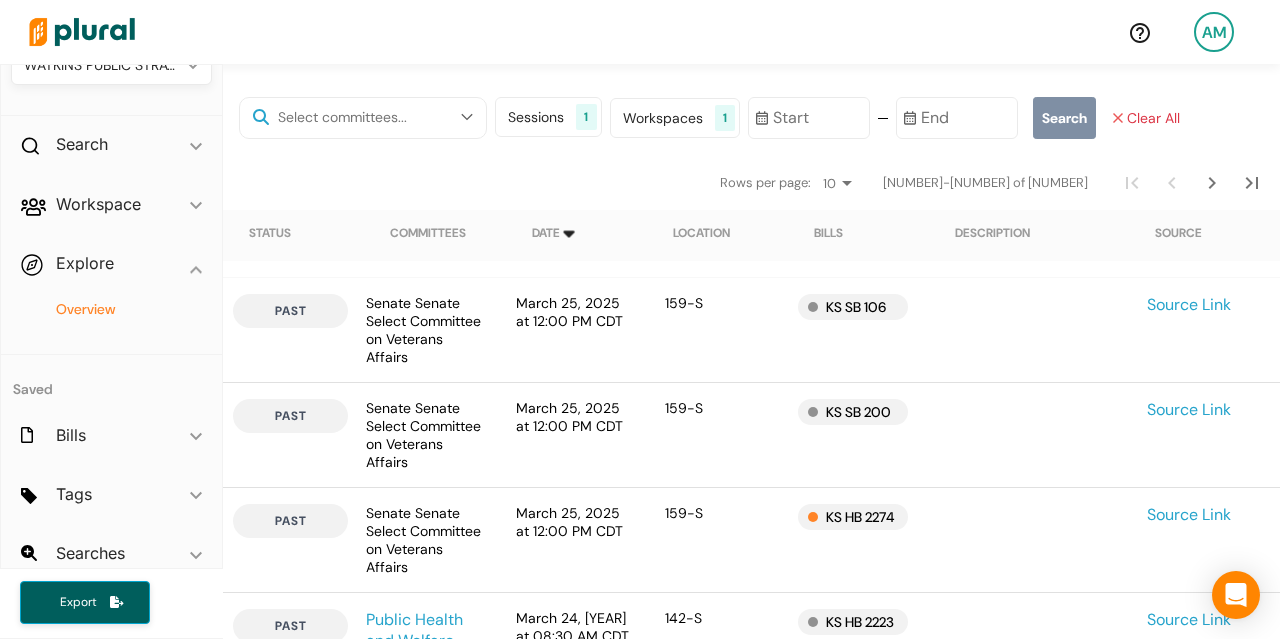 click on "Search" at bounding box center (1064, 118) 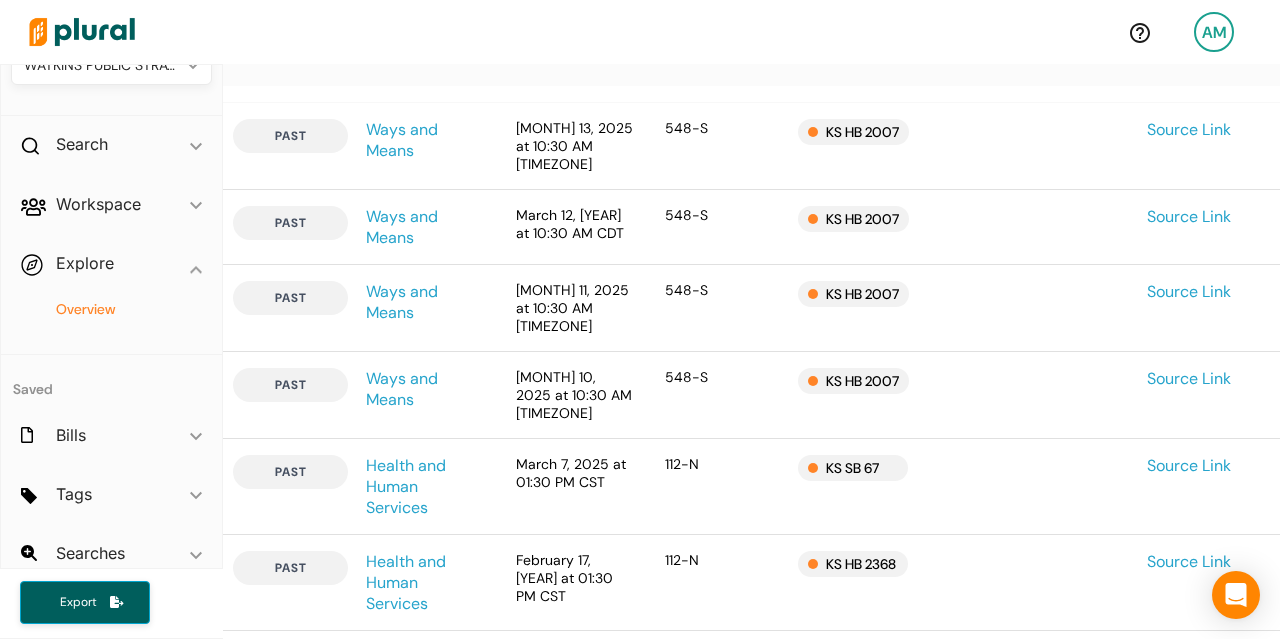 scroll, scrollTop: 854, scrollLeft: 0, axis: vertical 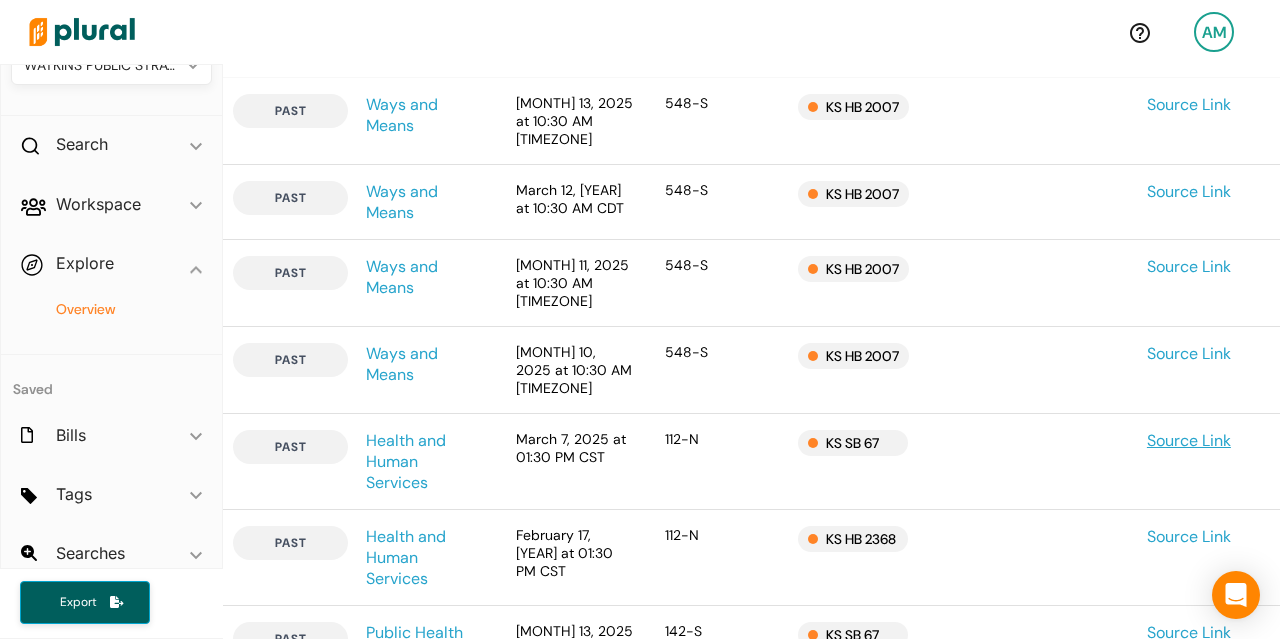click on "Source Link" at bounding box center [1189, 440] 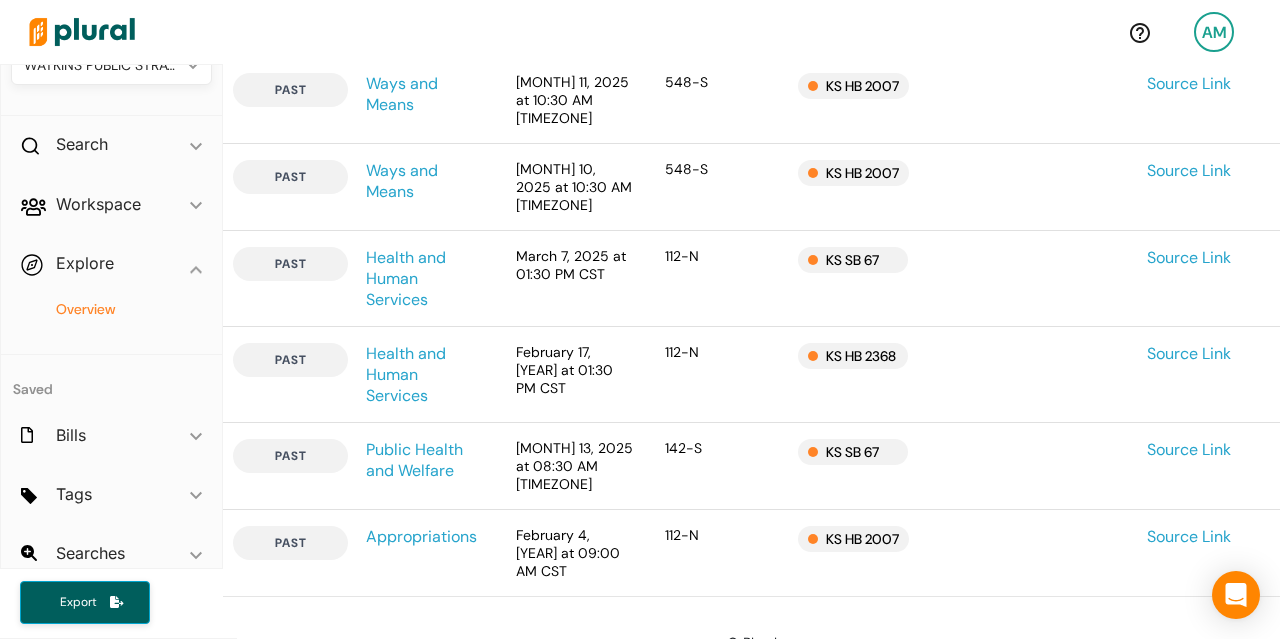 scroll, scrollTop: 1036, scrollLeft: 0, axis: vertical 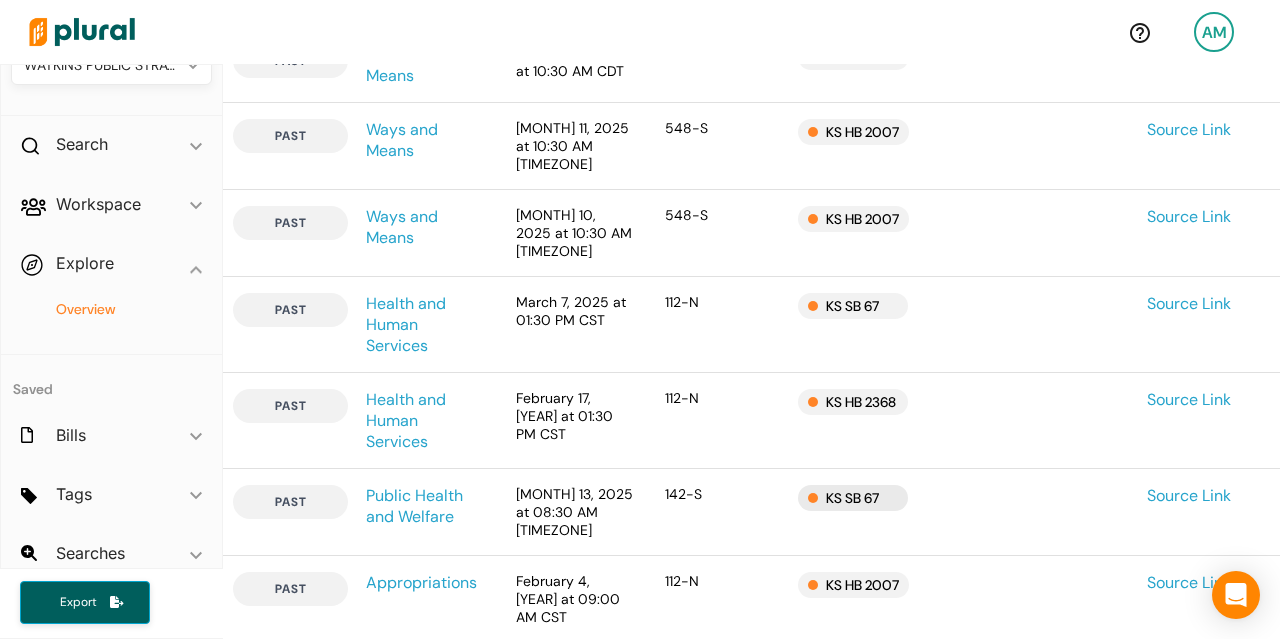 click on "KS SB 67" at bounding box center (853, 498) 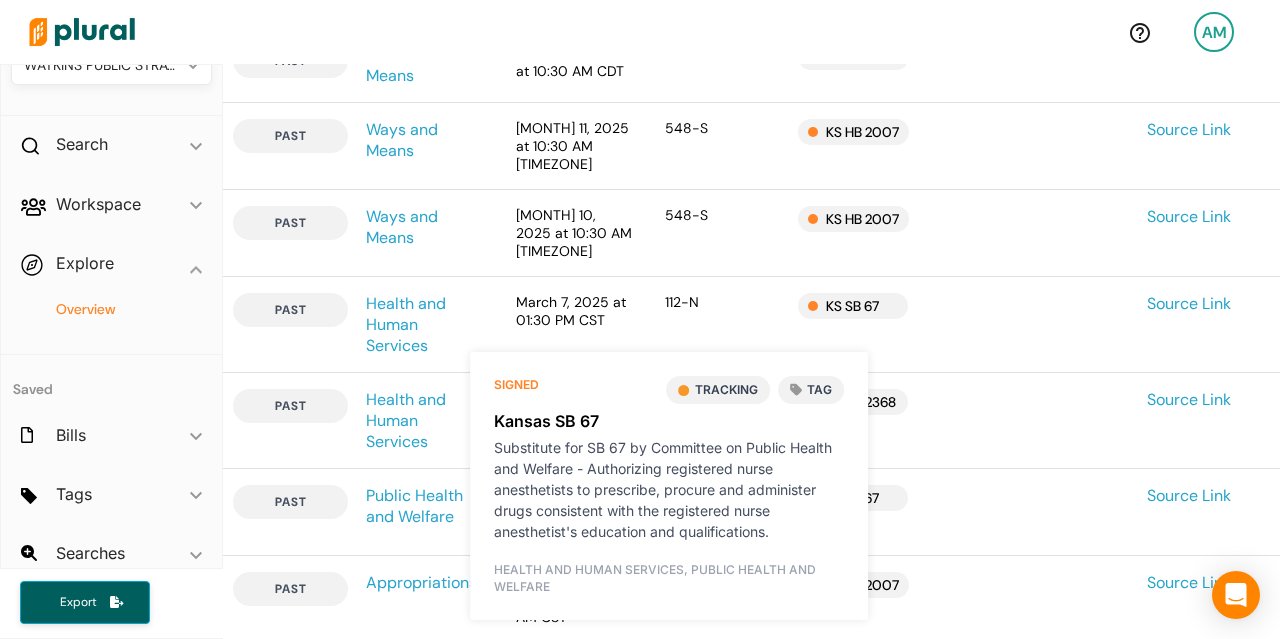click at bounding box center (1031, 512) 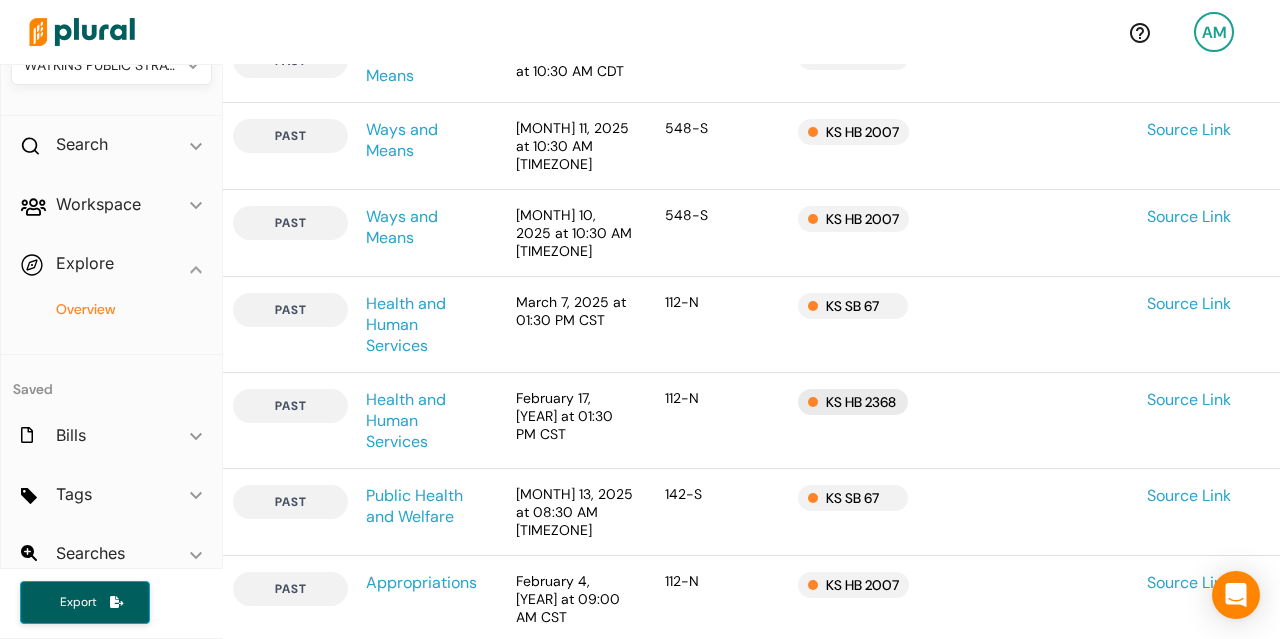 click on "KS HB 2368" at bounding box center (853, 402) 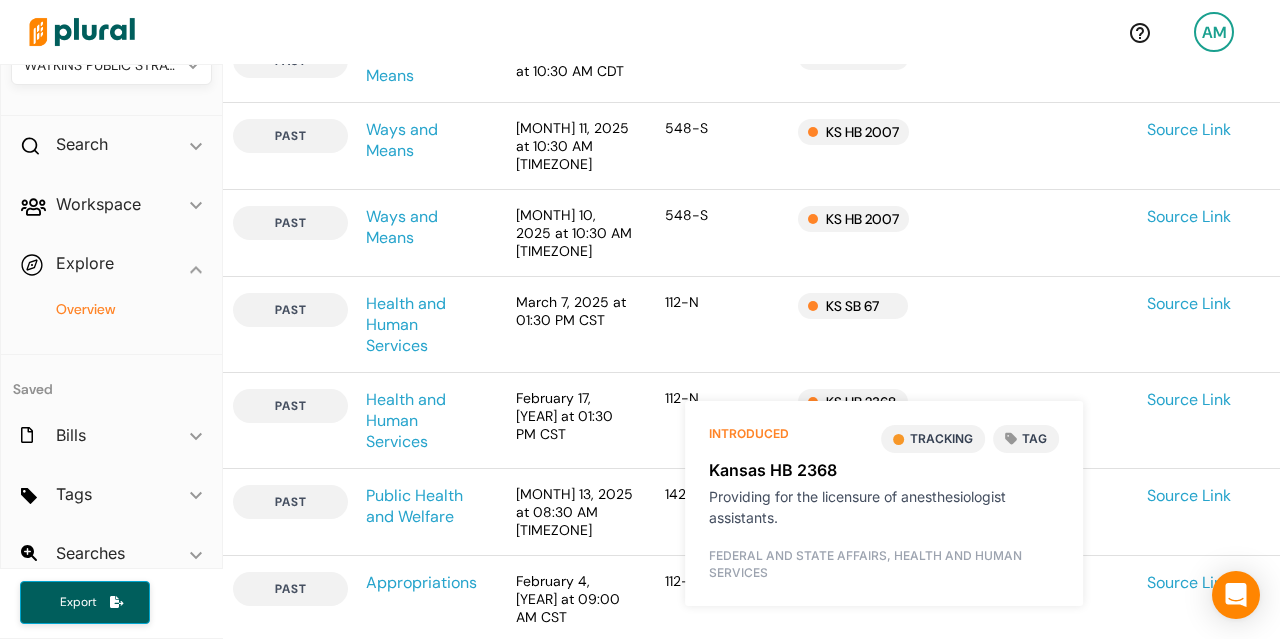 scroll, scrollTop: 0, scrollLeft: 0, axis: both 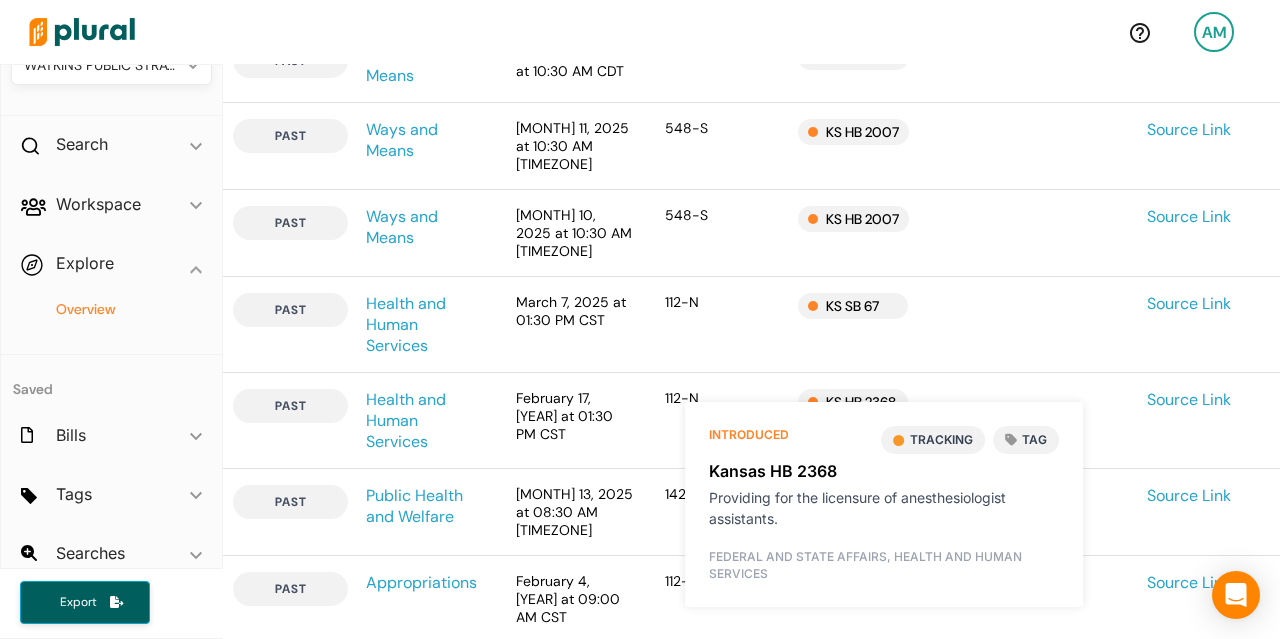 click on "past Health and Human Services March 7, 2025 at 01:30 PM CST 112-N KS SB 67 Source Link" at bounding box center (751, 325) 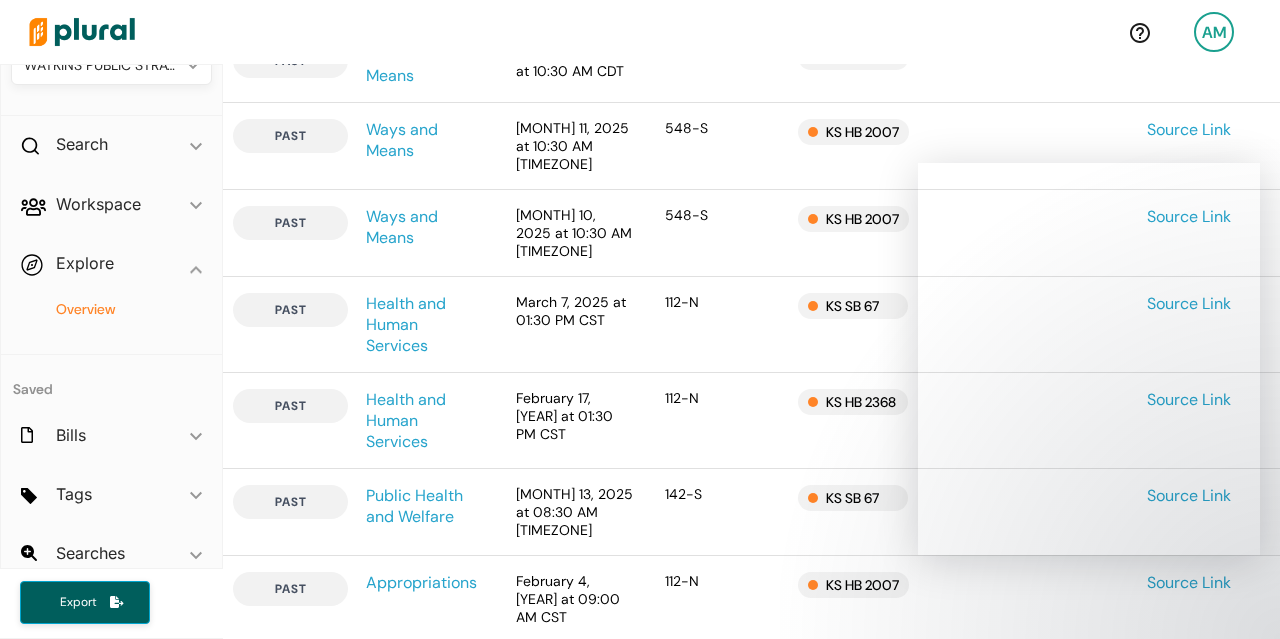 click on "March 10, 2025 at 10:30 AM CDT" at bounding box center [574, 233] 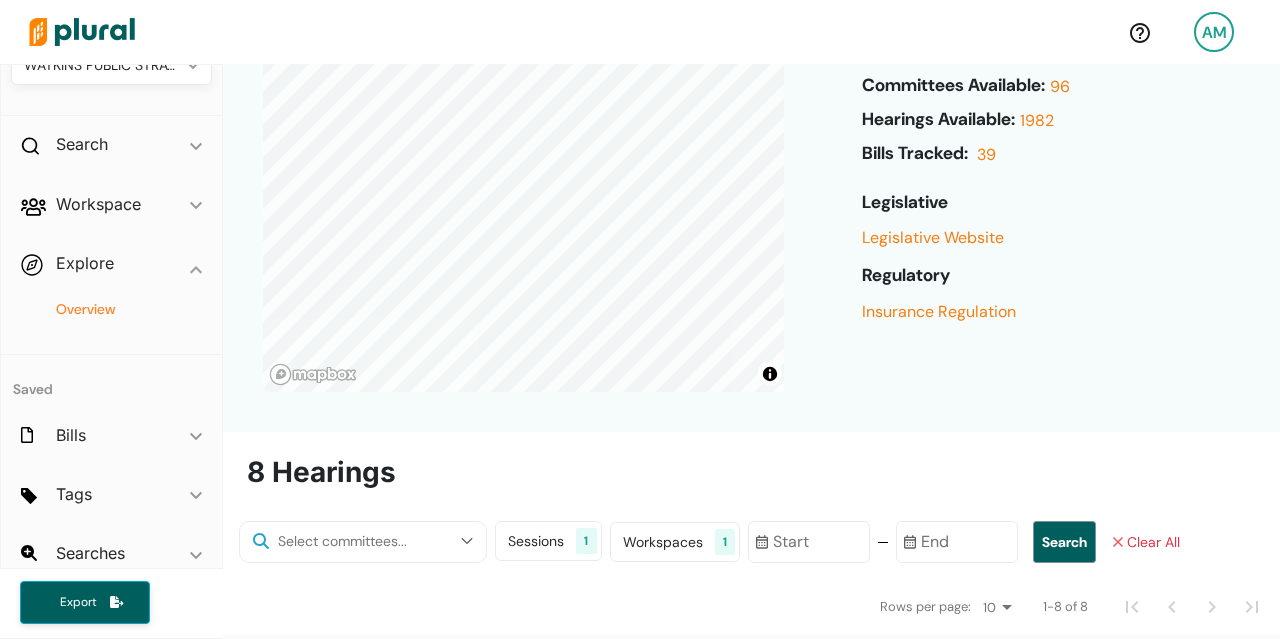 scroll, scrollTop: 234, scrollLeft: 0, axis: vertical 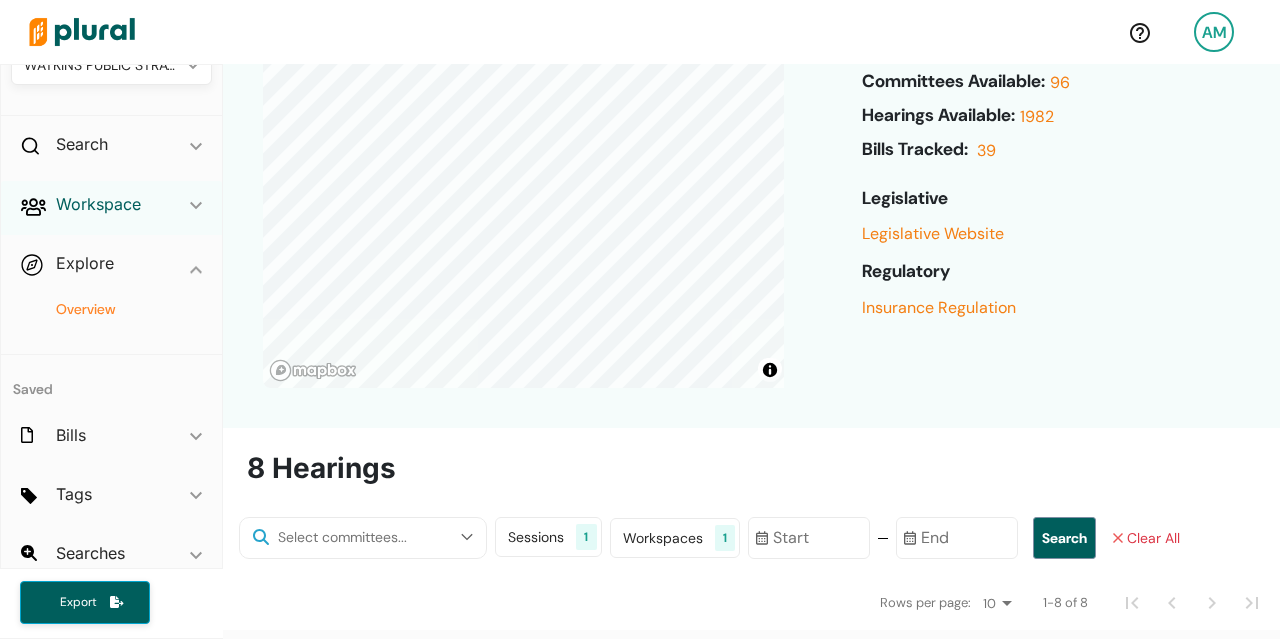click on "Workspace" at bounding box center [98, 204] 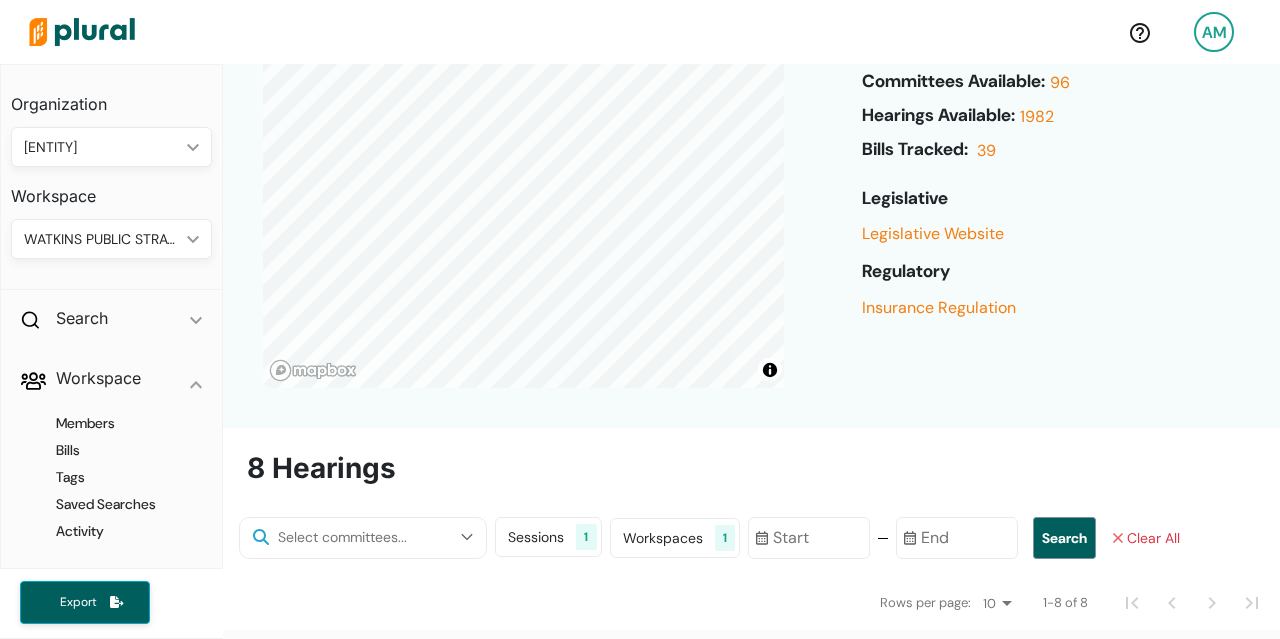 scroll, scrollTop: 0, scrollLeft: 0, axis: both 